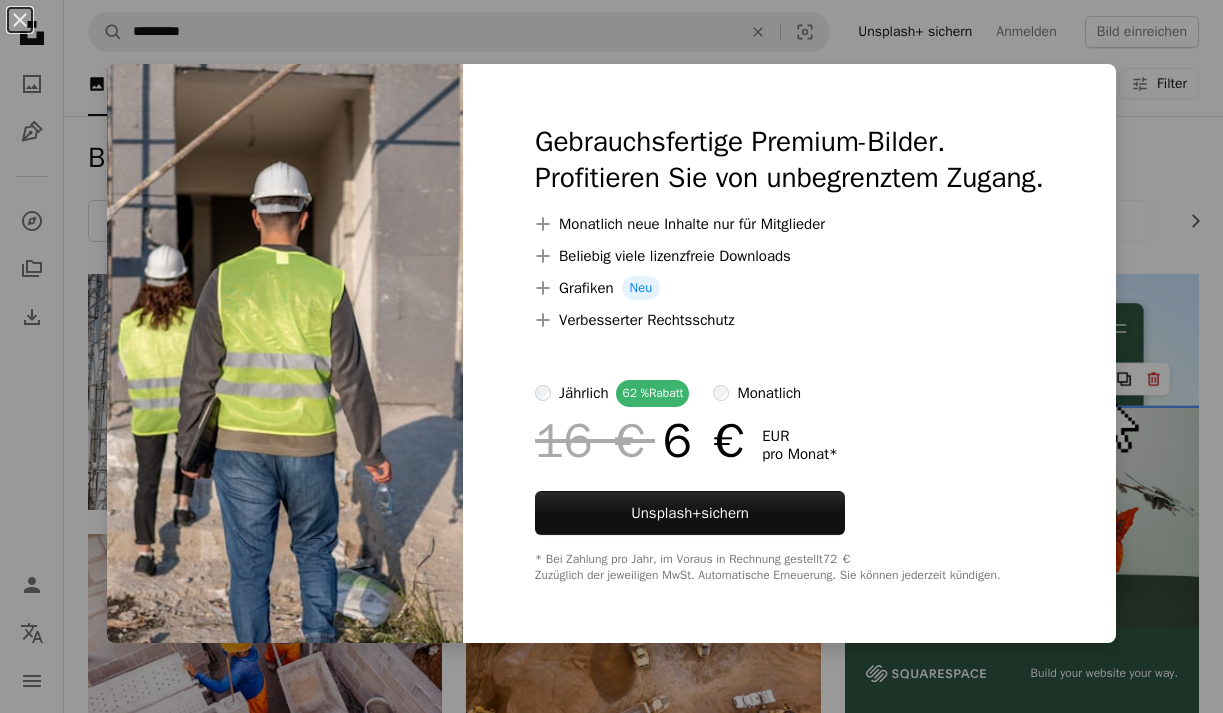 scroll, scrollTop: 974, scrollLeft: 0, axis: vertical 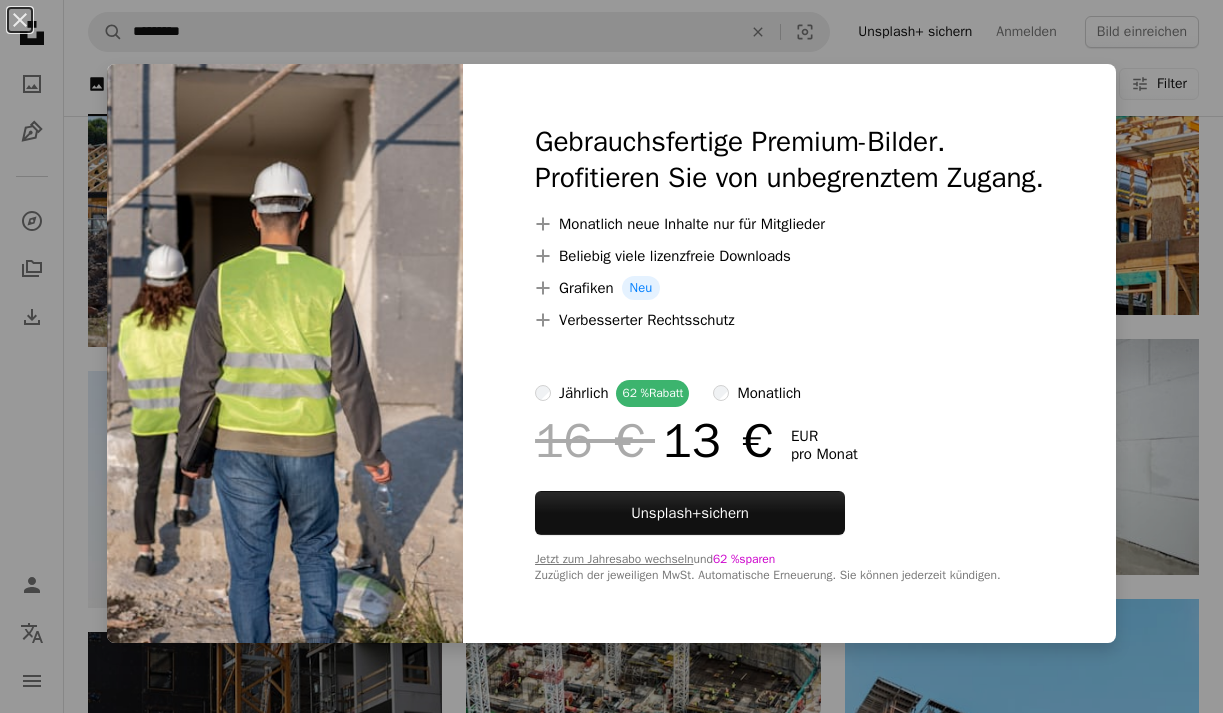 click on "jährlich" at bounding box center [583, 393] 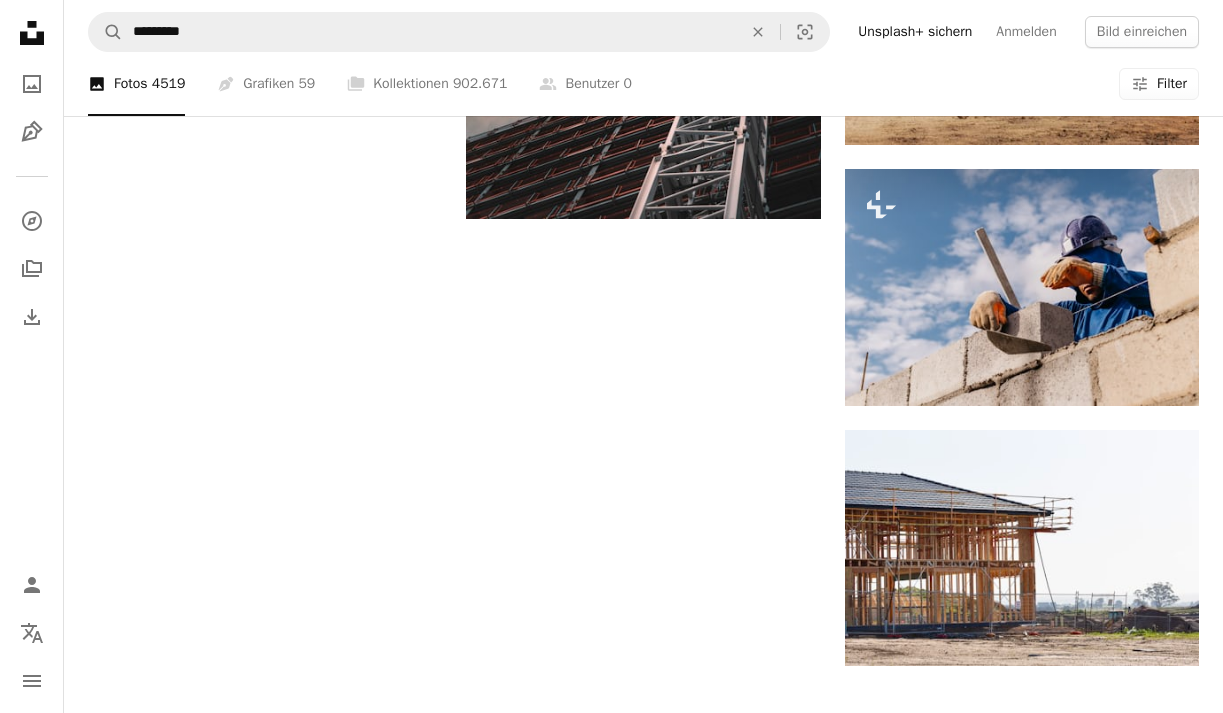 scroll, scrollTop: 2119, scrollLeft: 0, axis: vertical 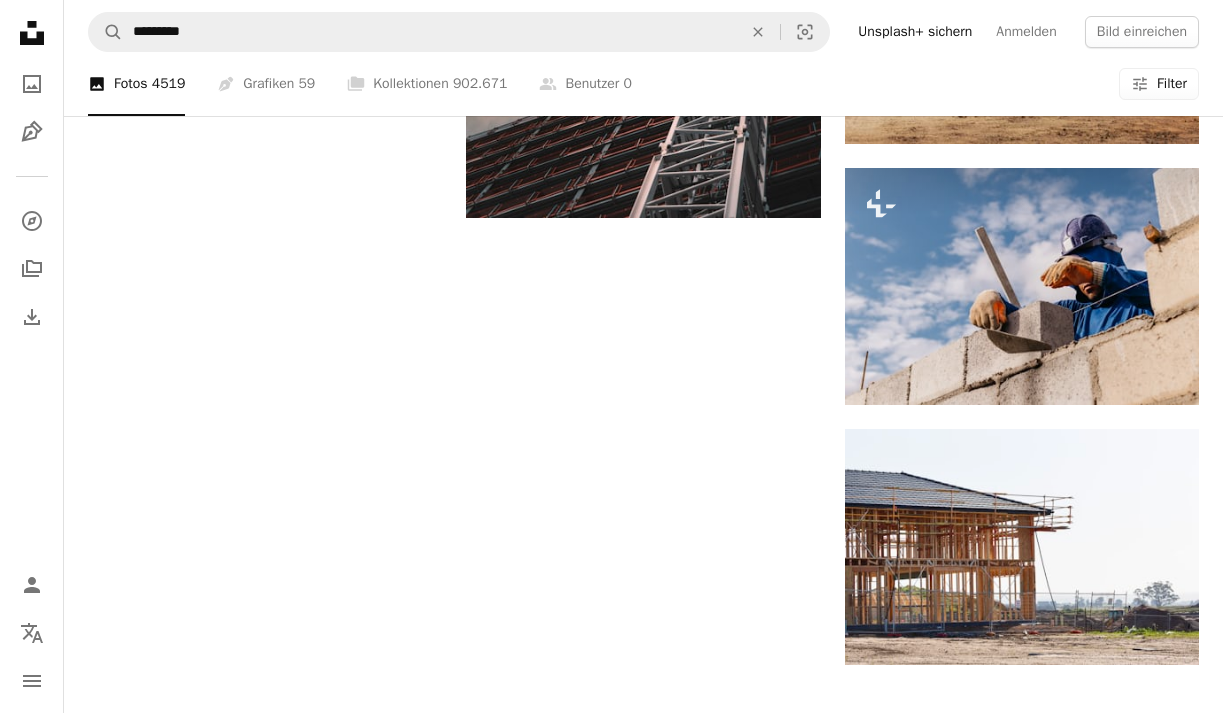 click on "Filter" at bounding box center (1172, 84) 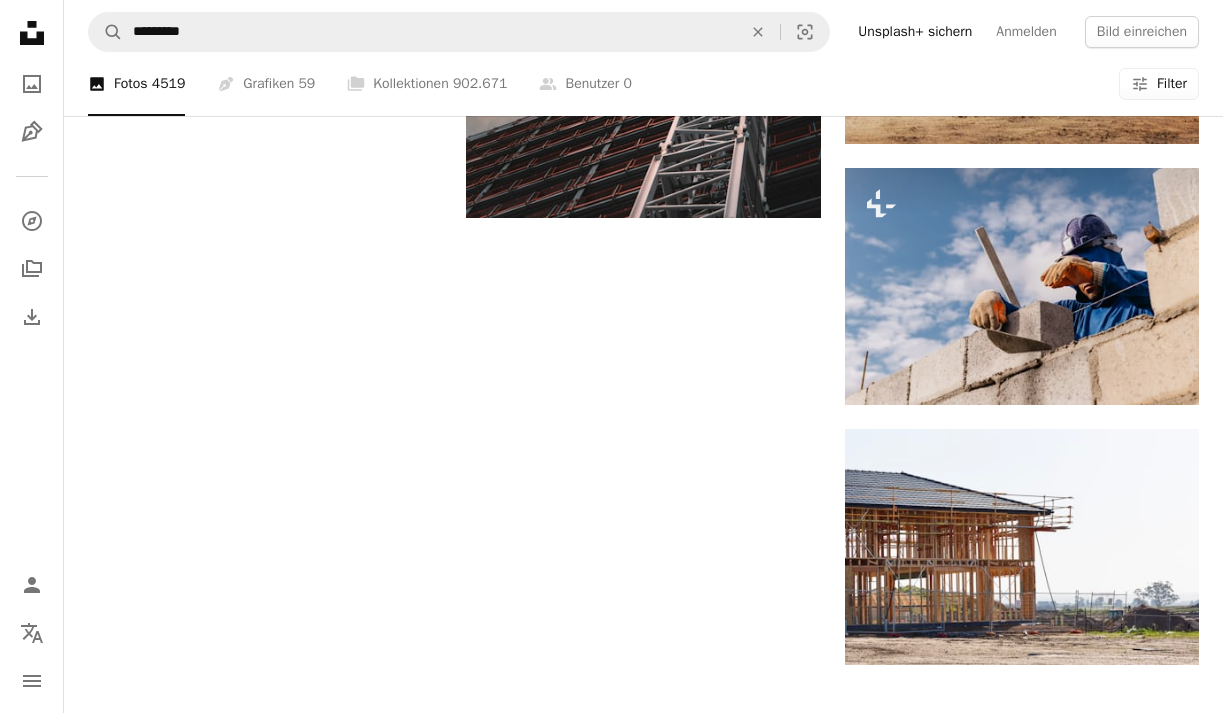 scroll, scrollTop: 81, scrollLeft: 0, axis: vertical 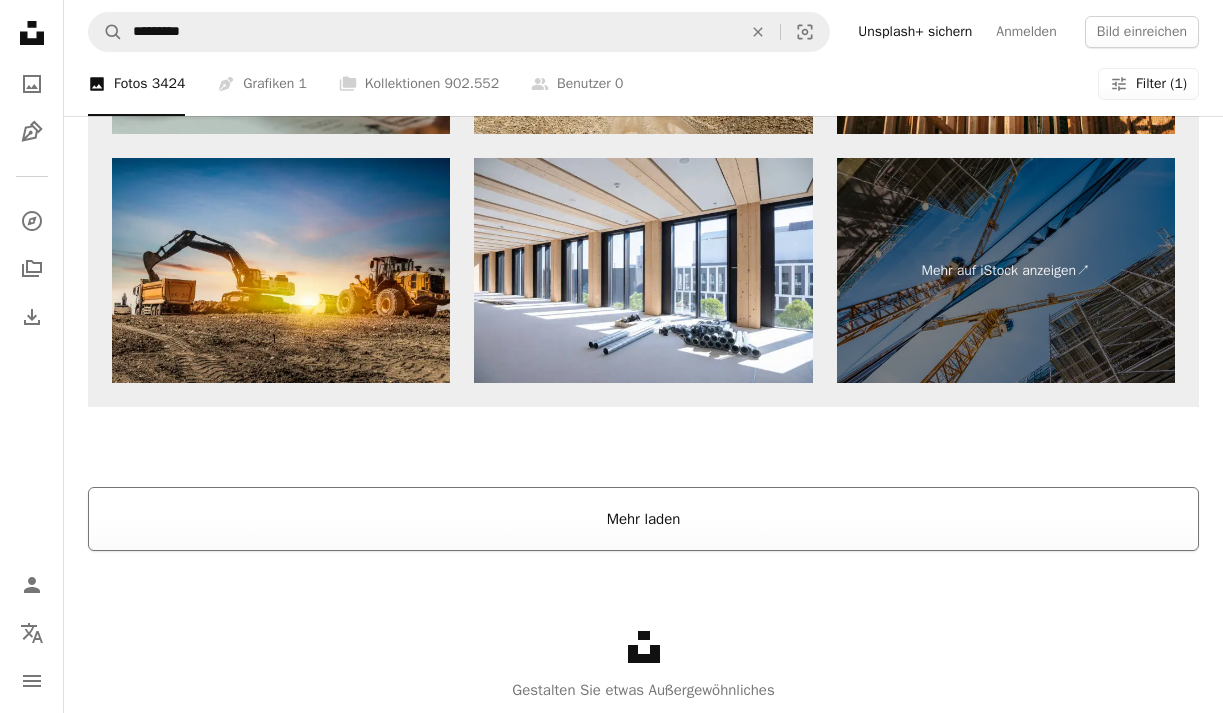 click on "Mehr laden" at bounding box center [643, 519] 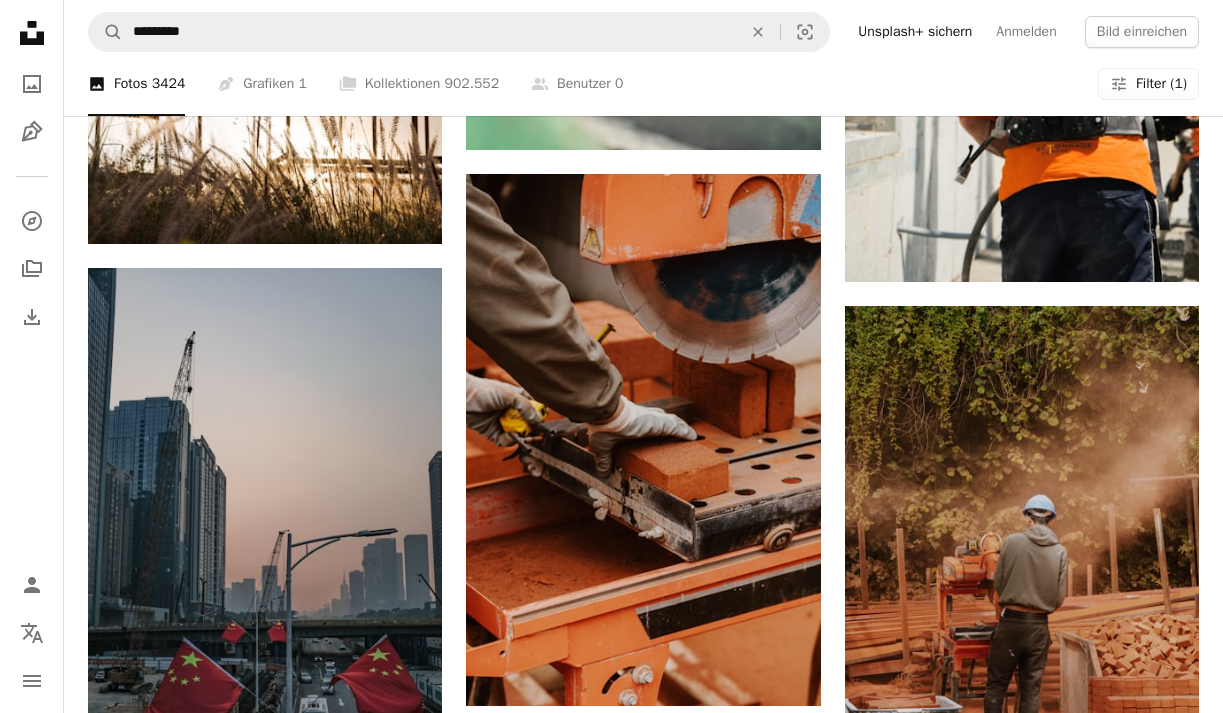 scroll, scrollTop: 47654, scrollLeft: 0, axis: vertical 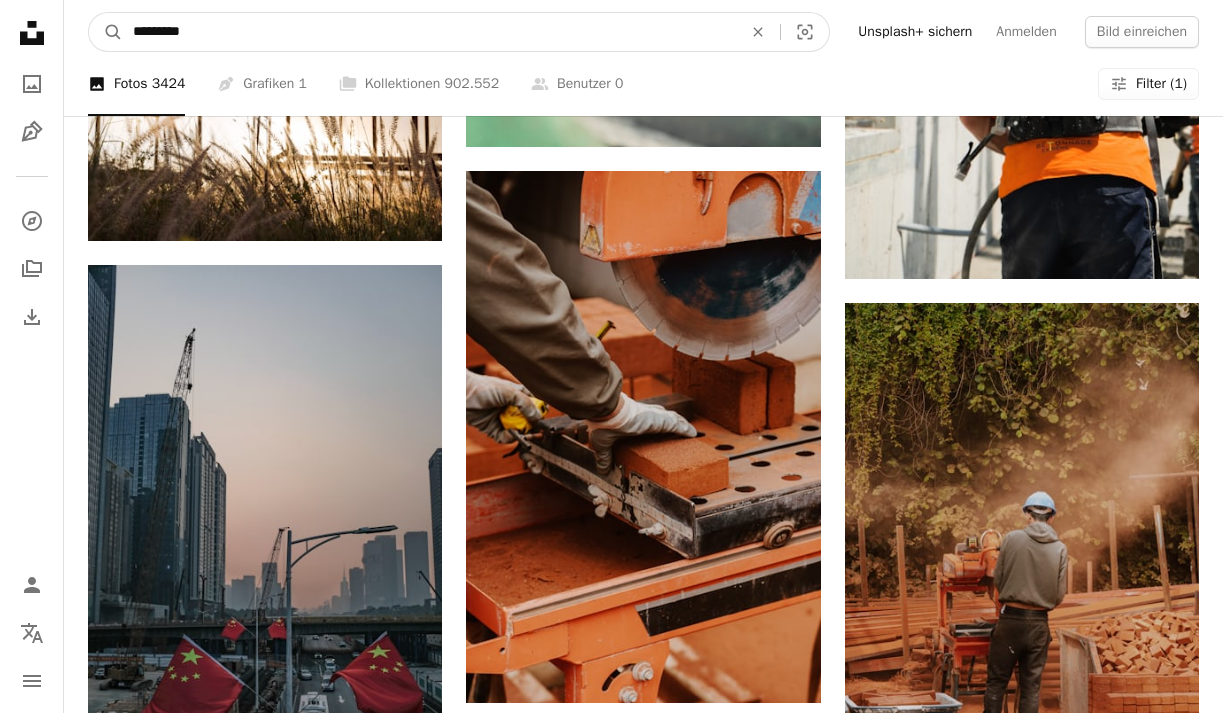 click on "*********" at bounding box center (429, 32) 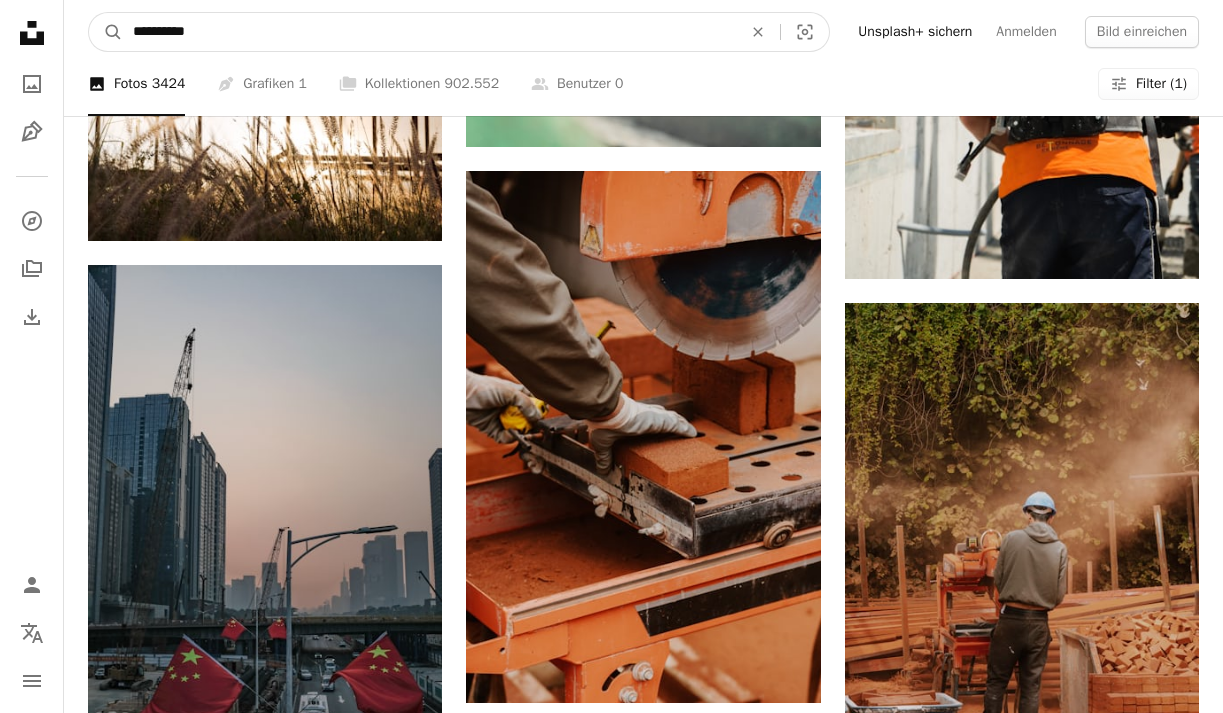 type on "**********" 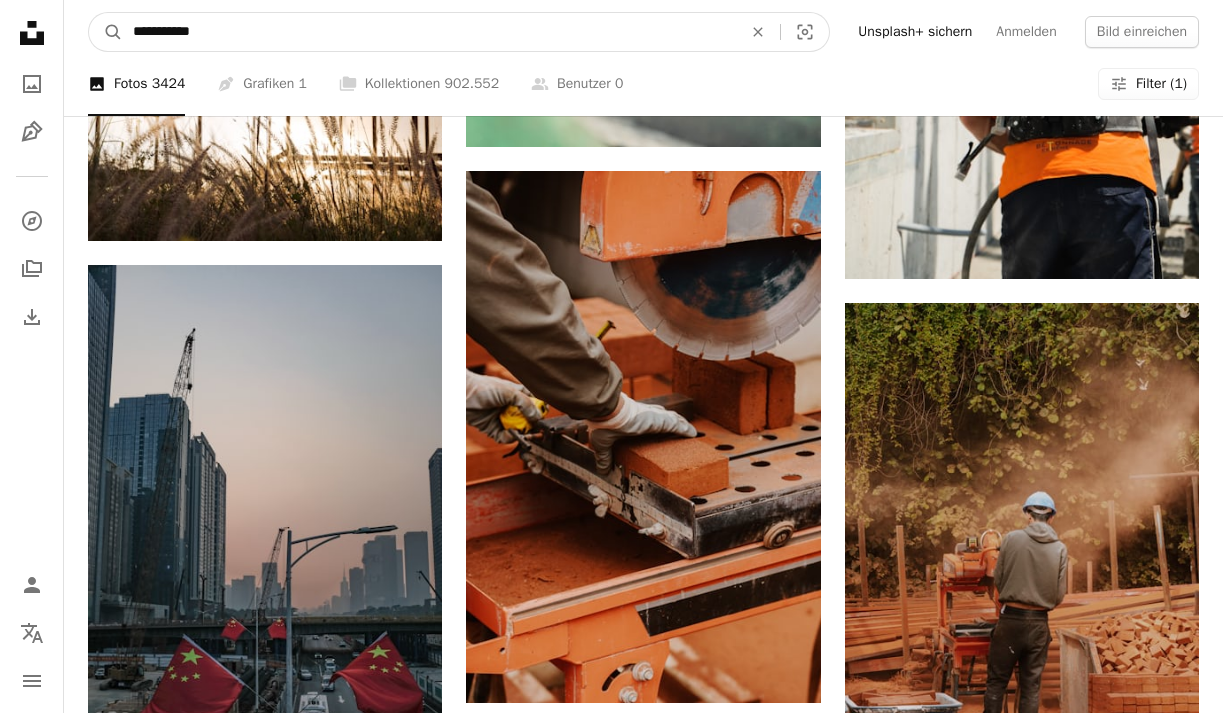 click on "A magnifying glass" at bounding box center (106, 32) 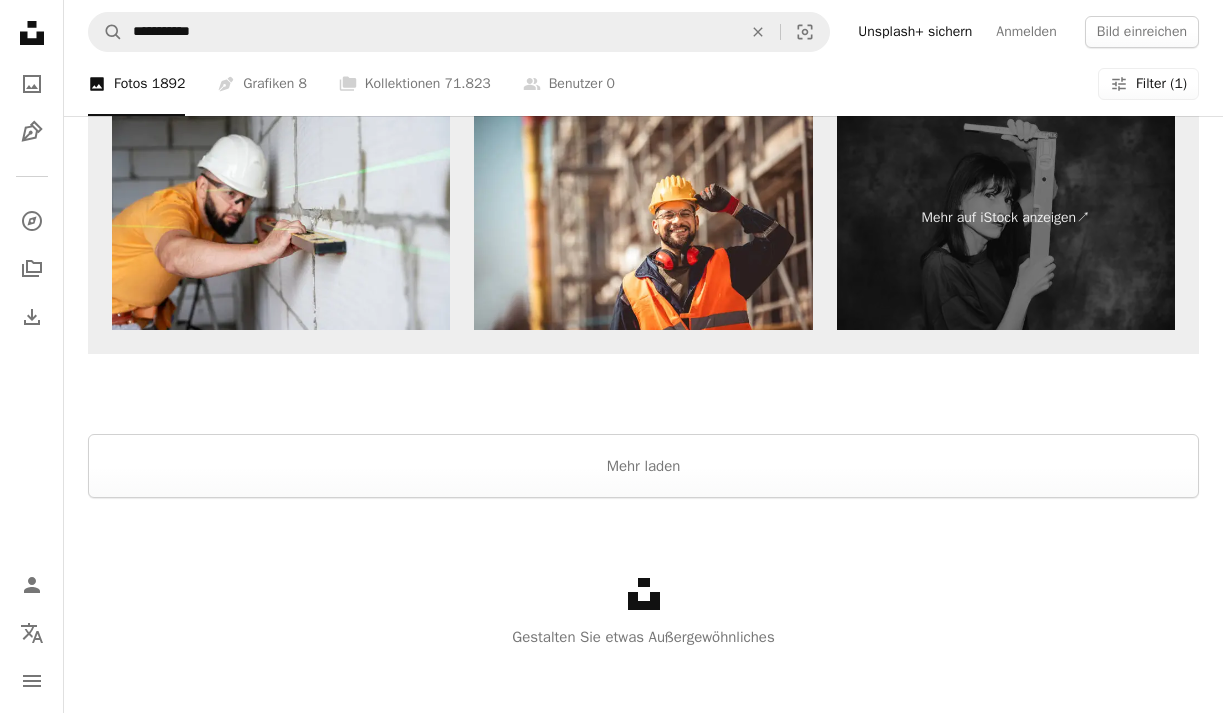 scroll, scrollTop: 3226, scrollLeft: 0, axis: vertical 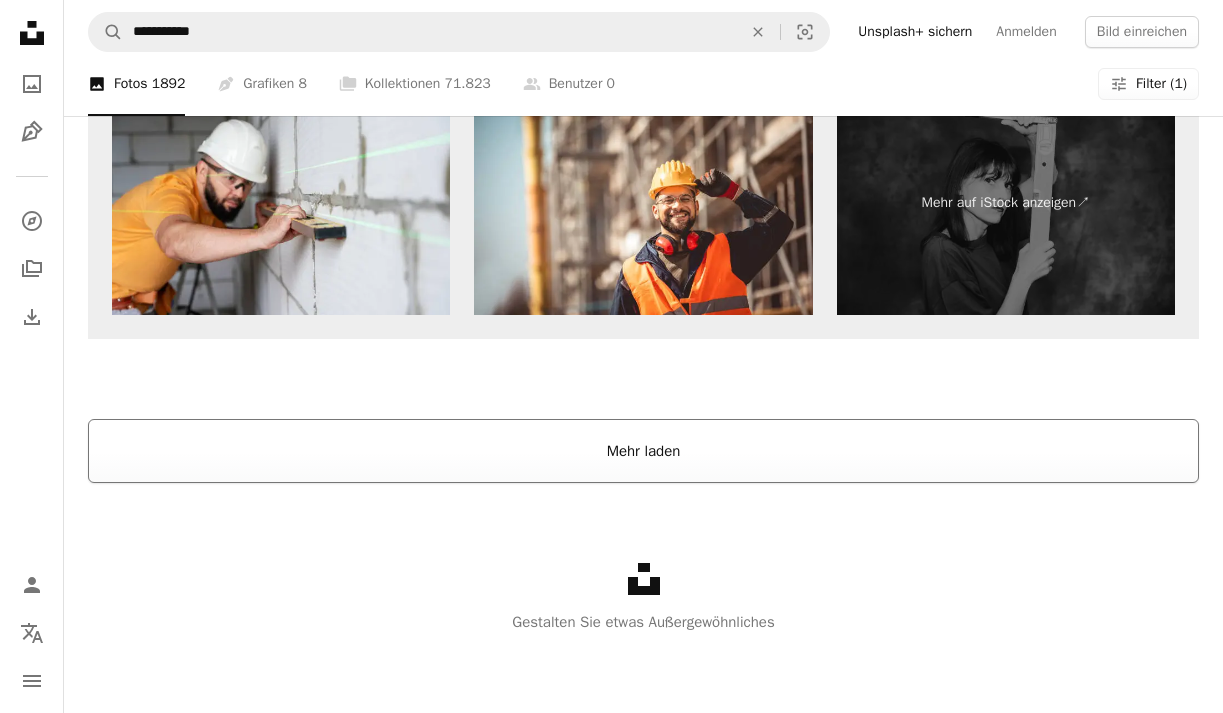 click on "Mehr laden" at bounding box center [643, 451] 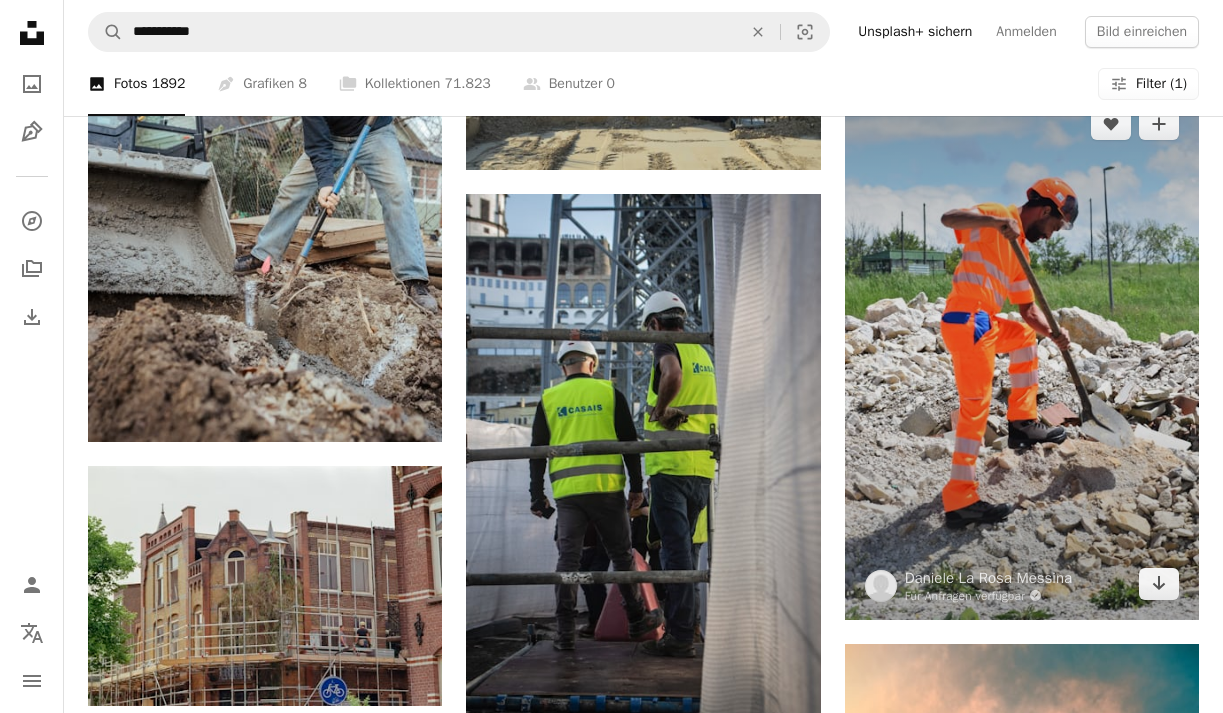 scroll, scrollTop: 15510, scrollLeft: 0, axis: vertical 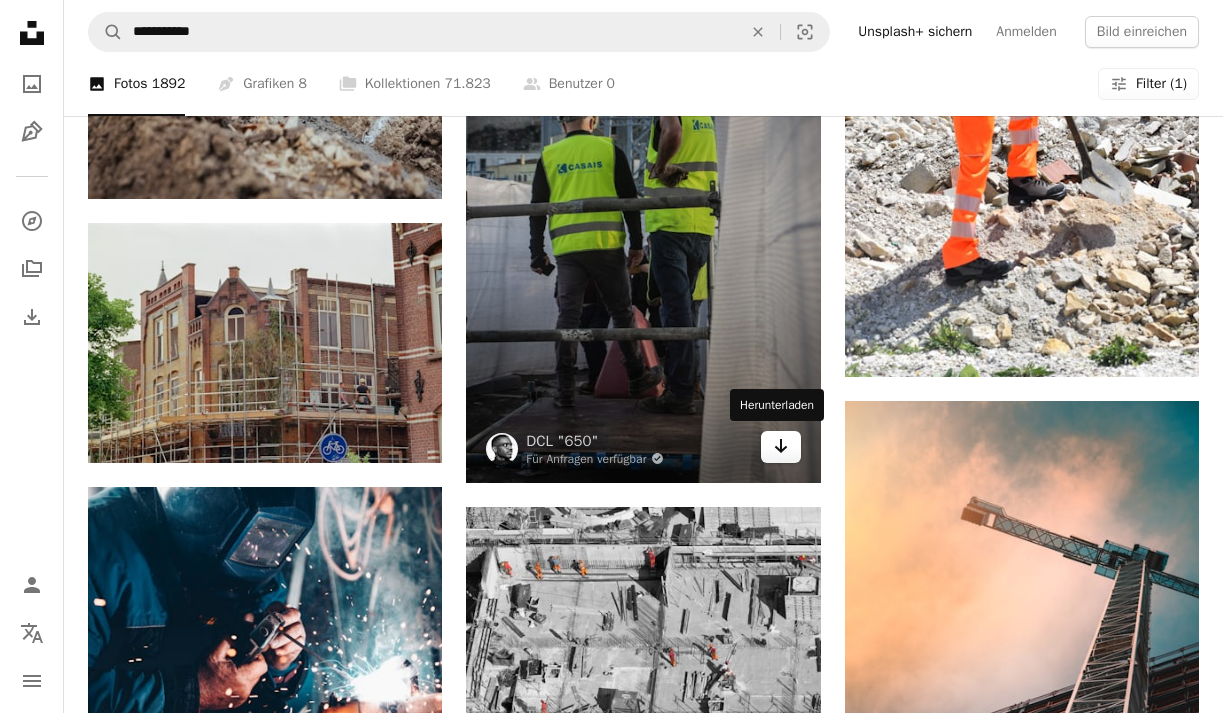 click 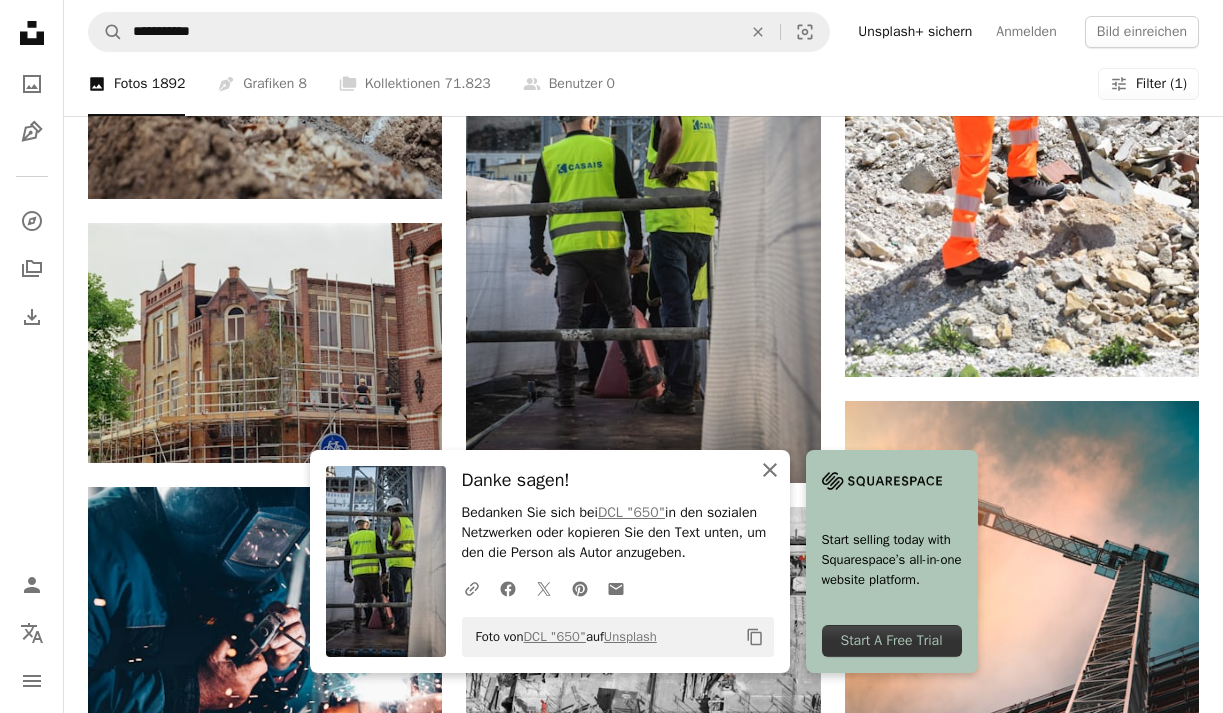 click on "An X shape" 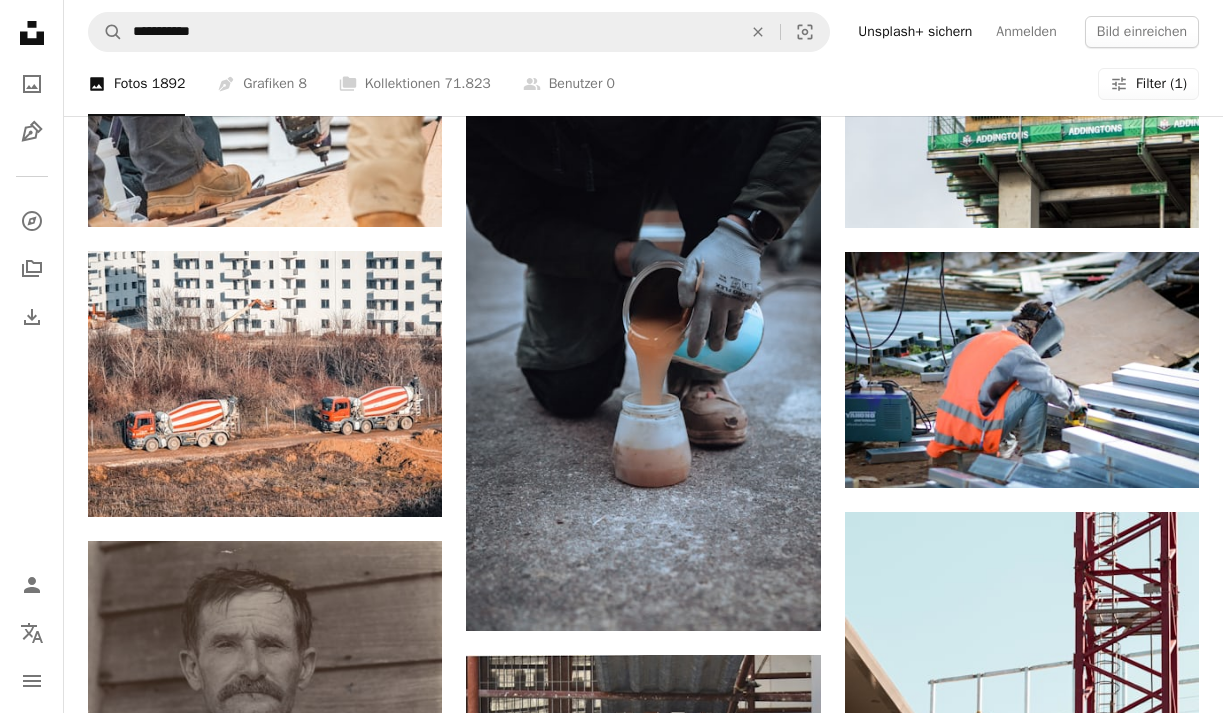 scroll, scrollTop: 29618, scrollLeft: 0, axis: vertical 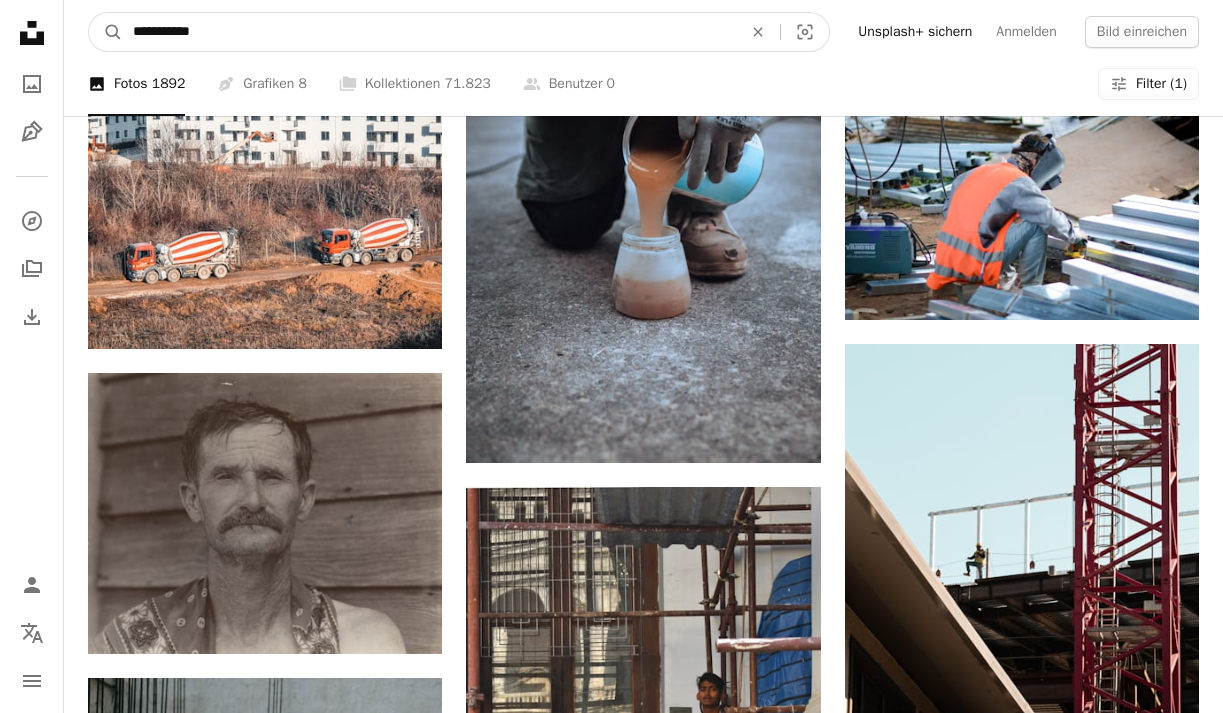 click on "**********" at bounding box center (429, 32) 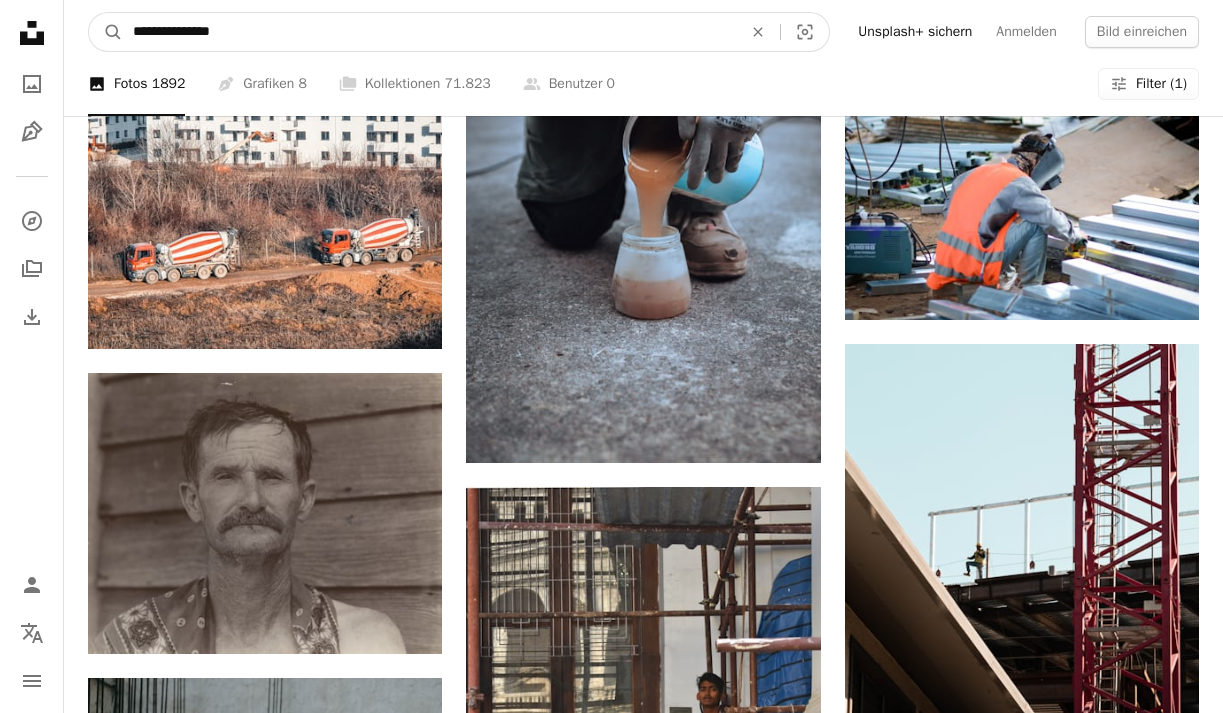 type on "**********" 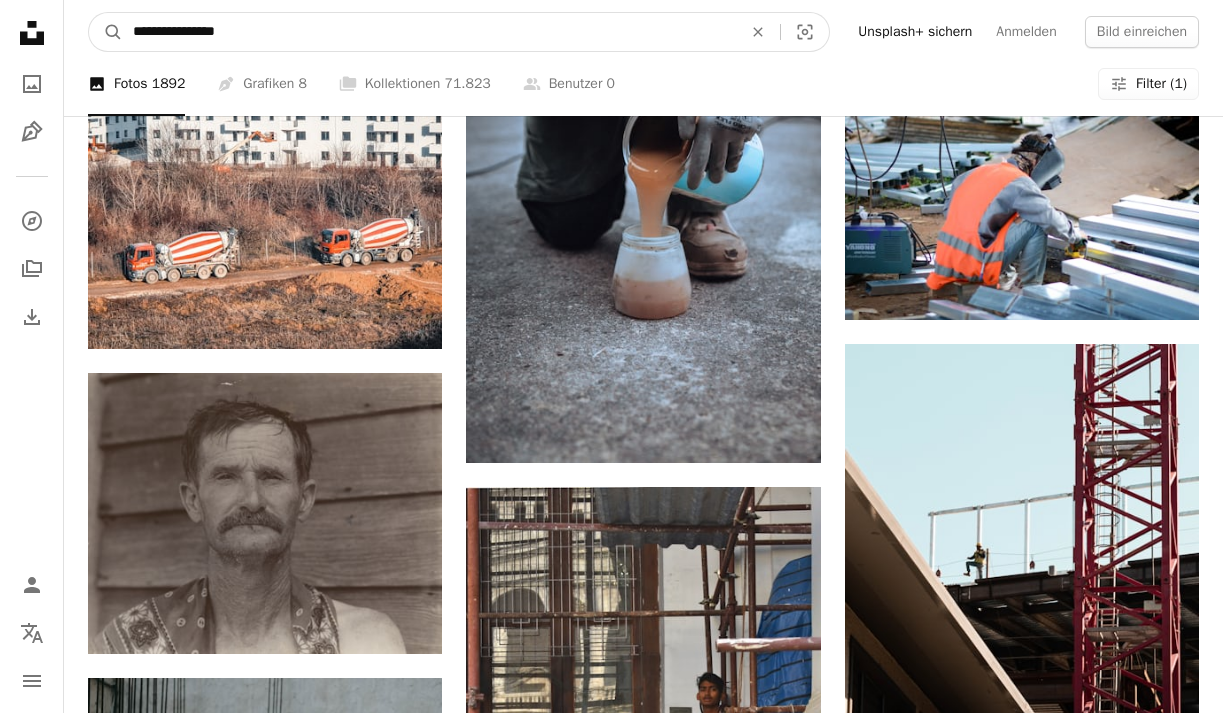 click on "A magnifying glass" at bounding box center [106, 32] 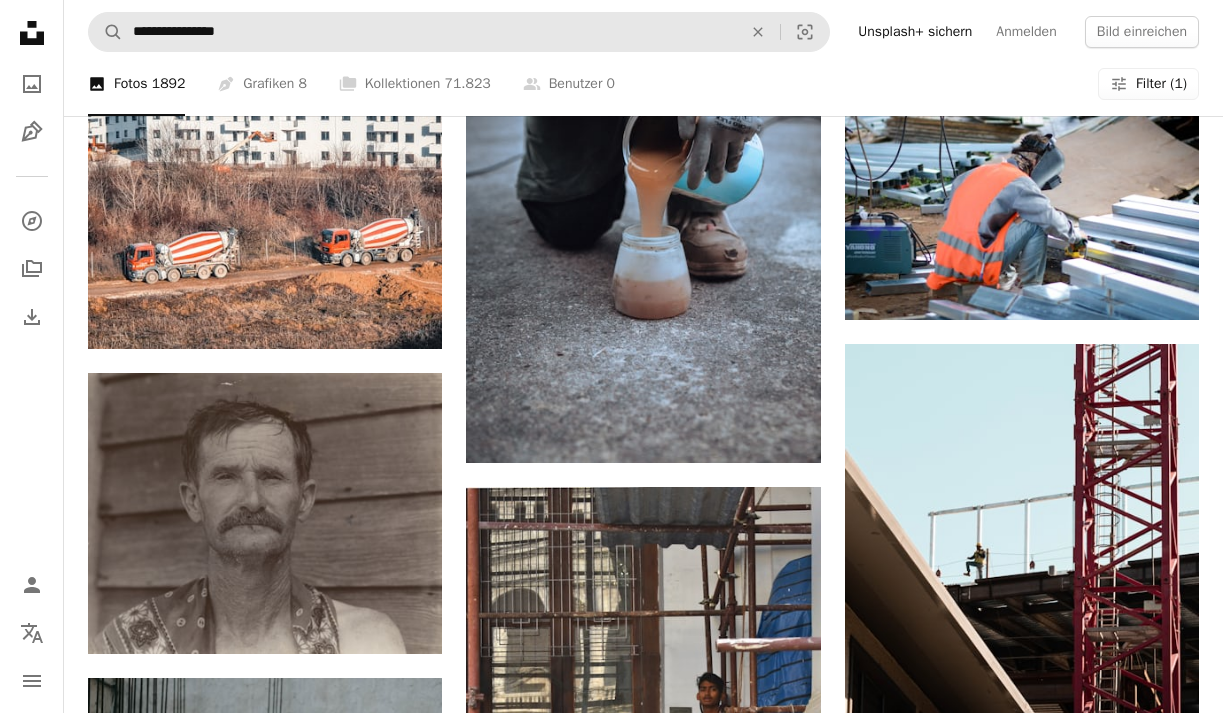 scroll, scrollTop: 0, scrollLeft: 0, axis: both 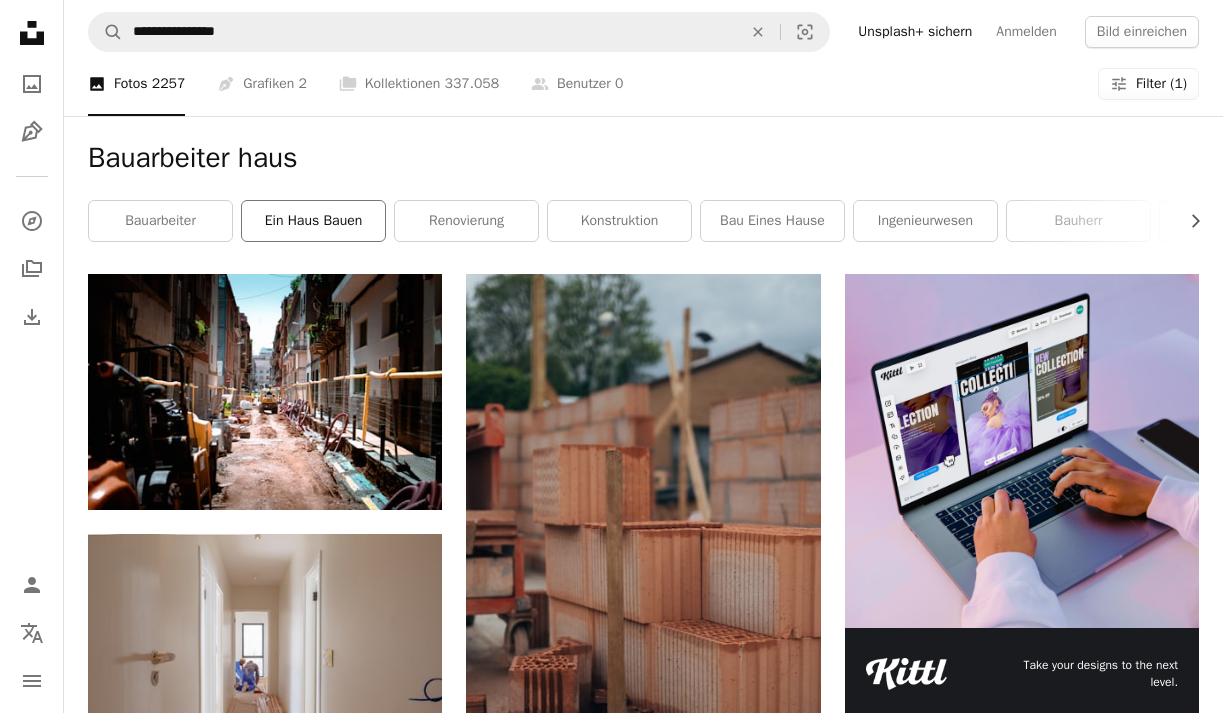 click on "Ein Haus bauen" at bounding box center (313, 221) 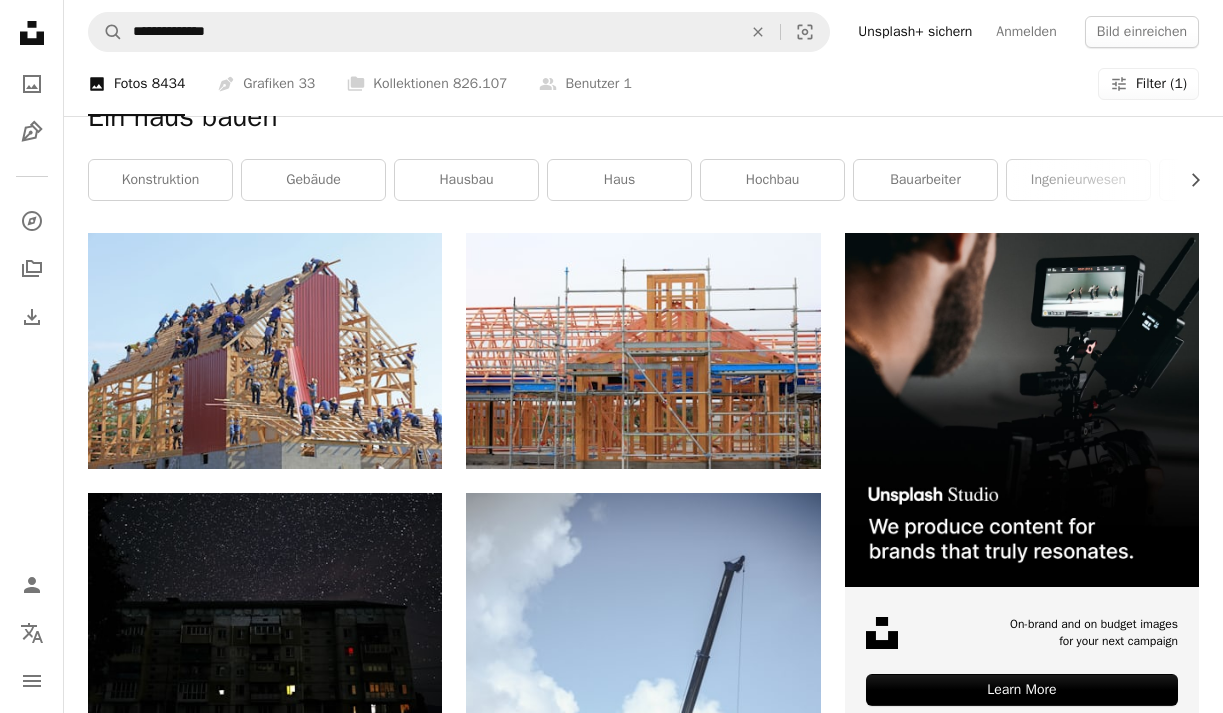 scroll, scrollTop: 14, scrollLeft: 0, axis: vertical 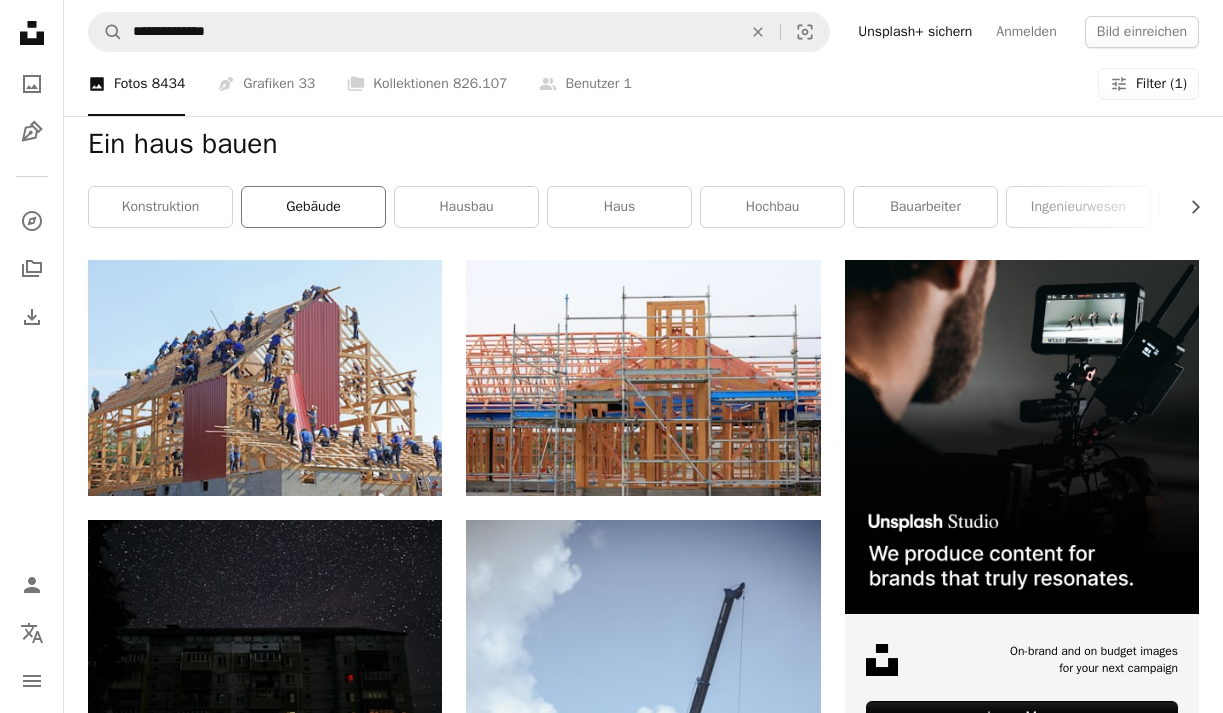 click on "Gebäude" at bounding box center (313, 207) 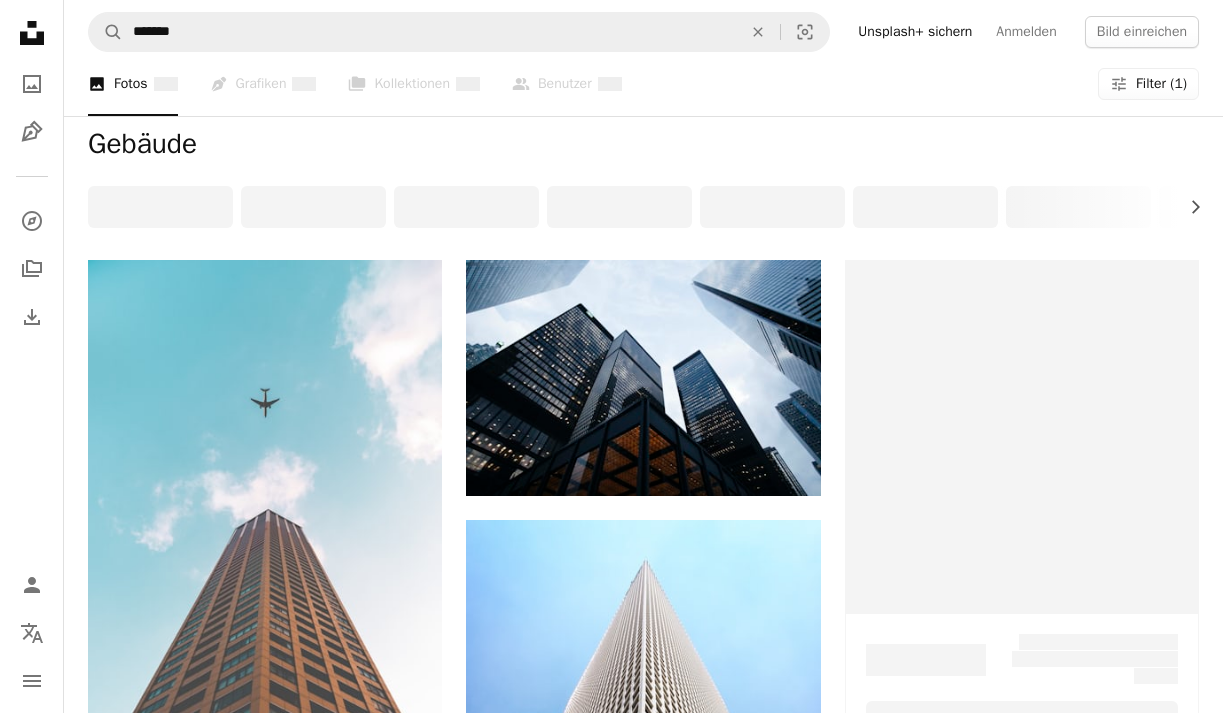 scroll, scrollTop: 0, scrollLeft: 0, axis: both 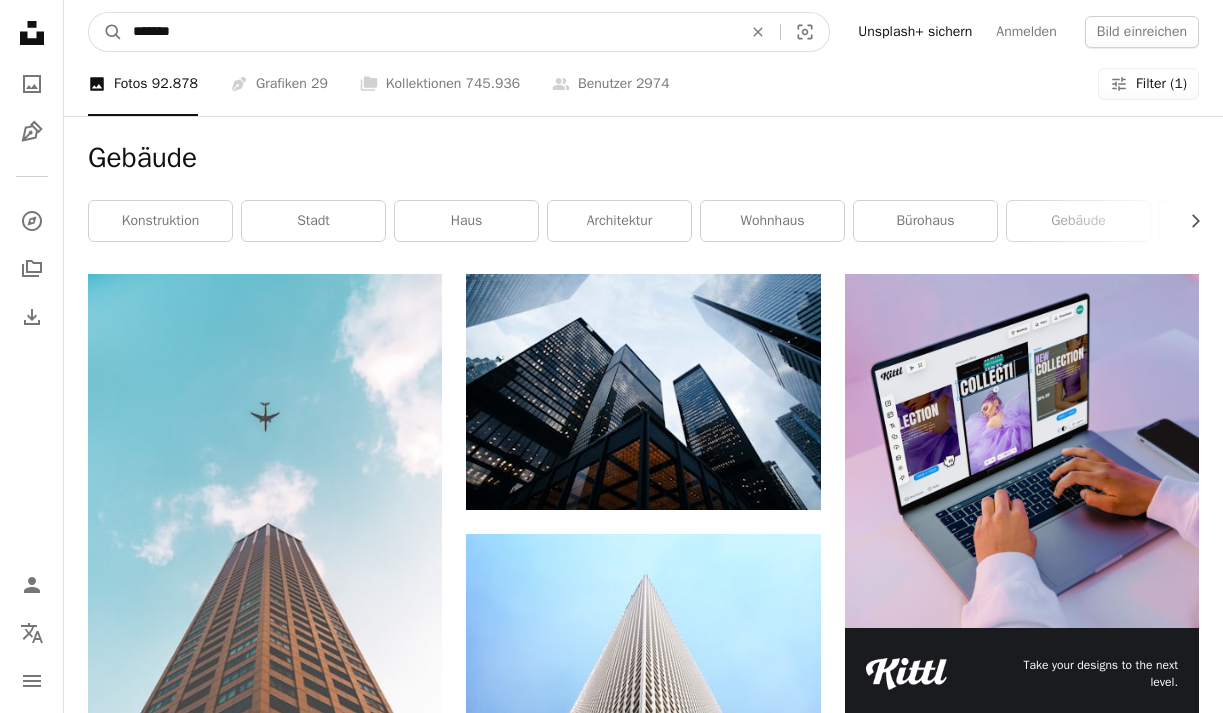 click on "*******" at bounding box center [429, 32] 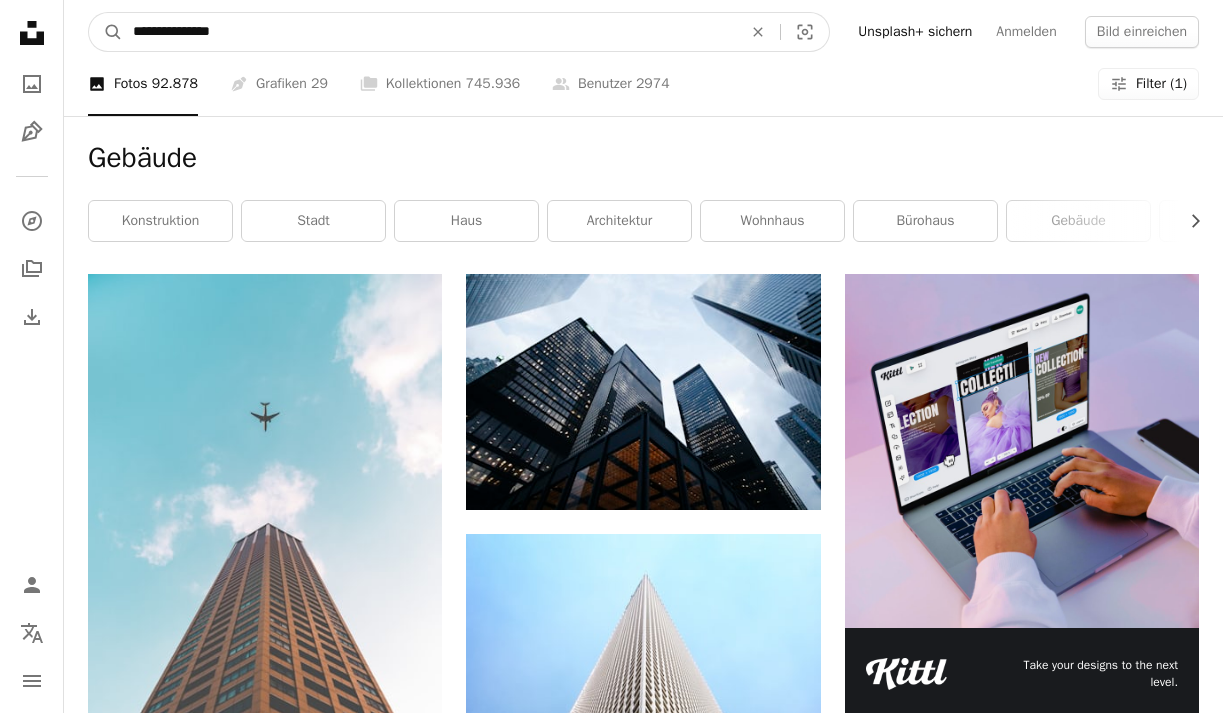 type on "**********" 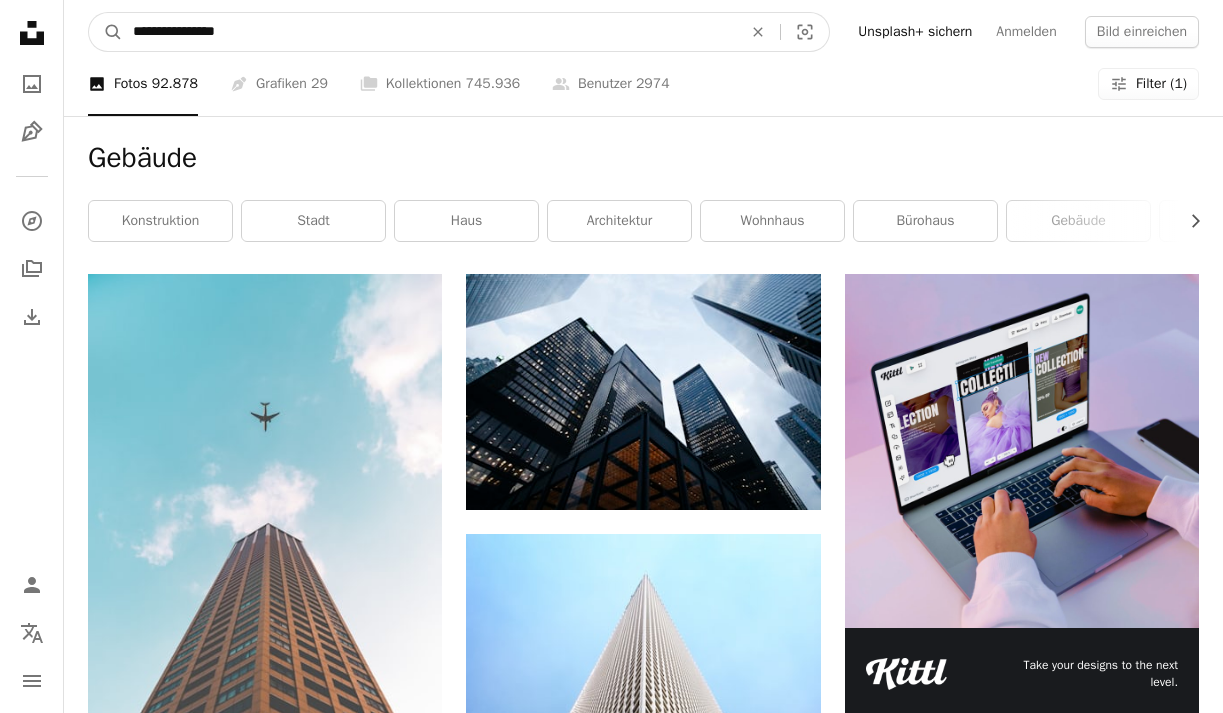 click on "A magnifying glass" at bounding box center [106, 32] 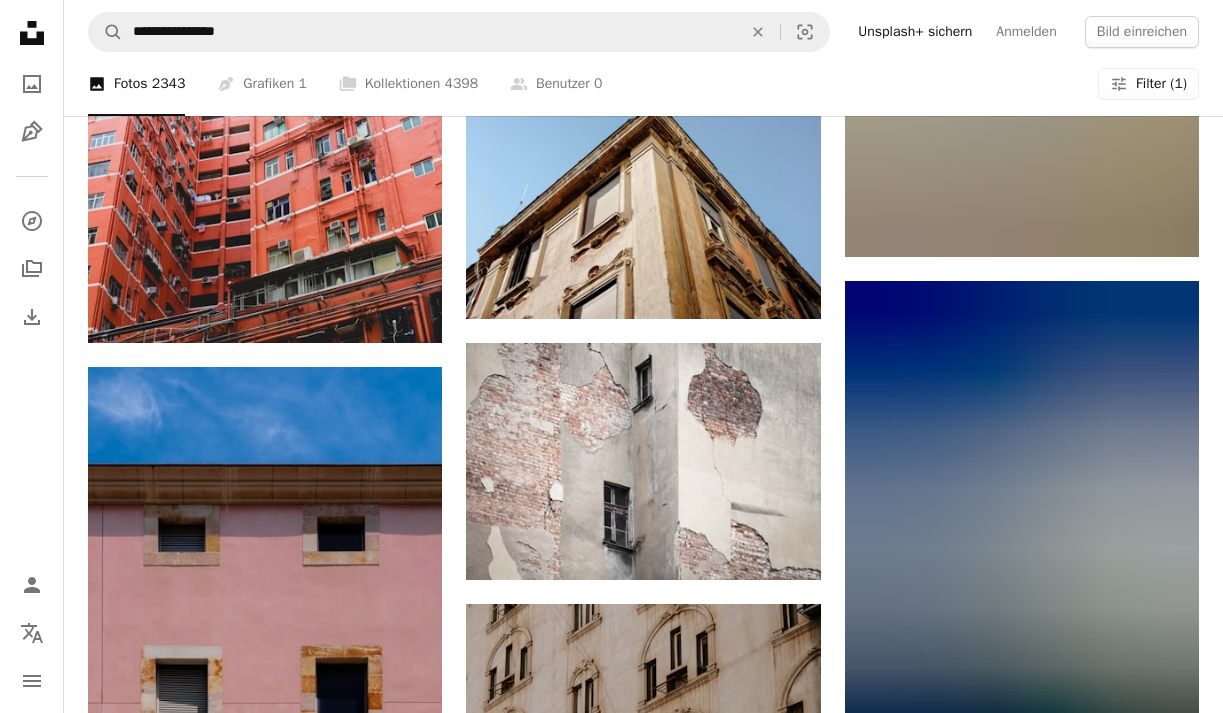 scroll, scrollTop: 1490, scrollLeft: 0, axis: vertical 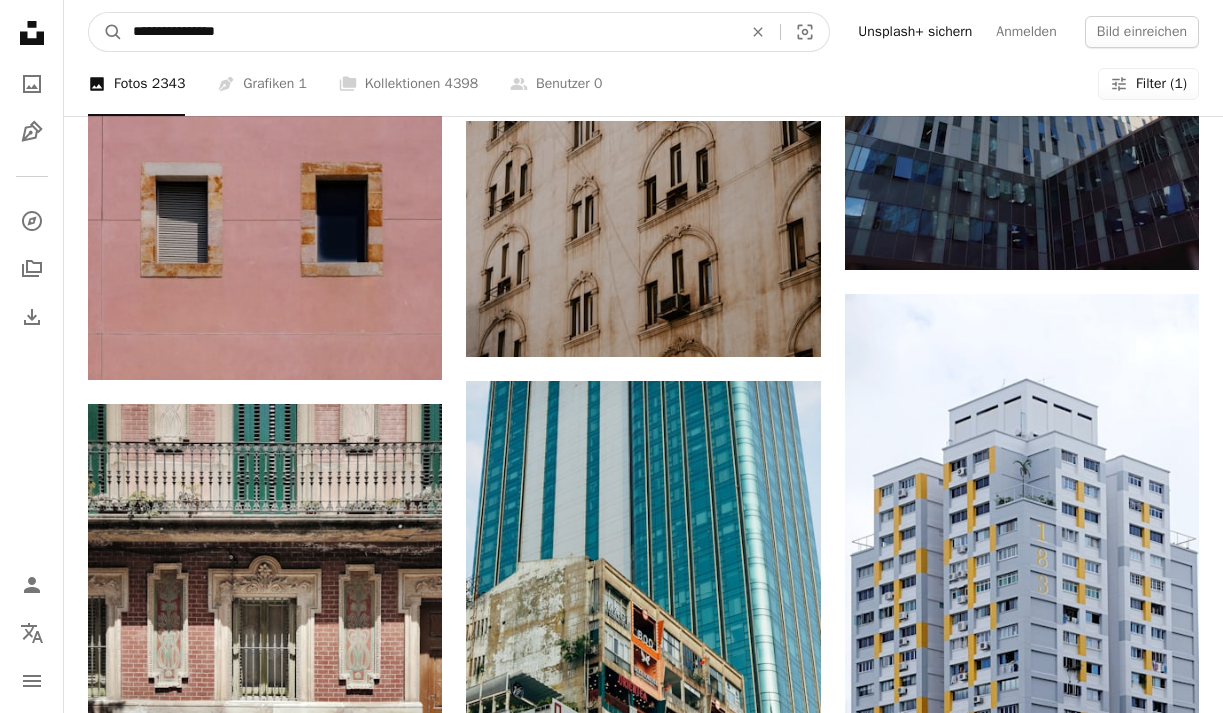 click on "**********" at bounding box center [429, 32] 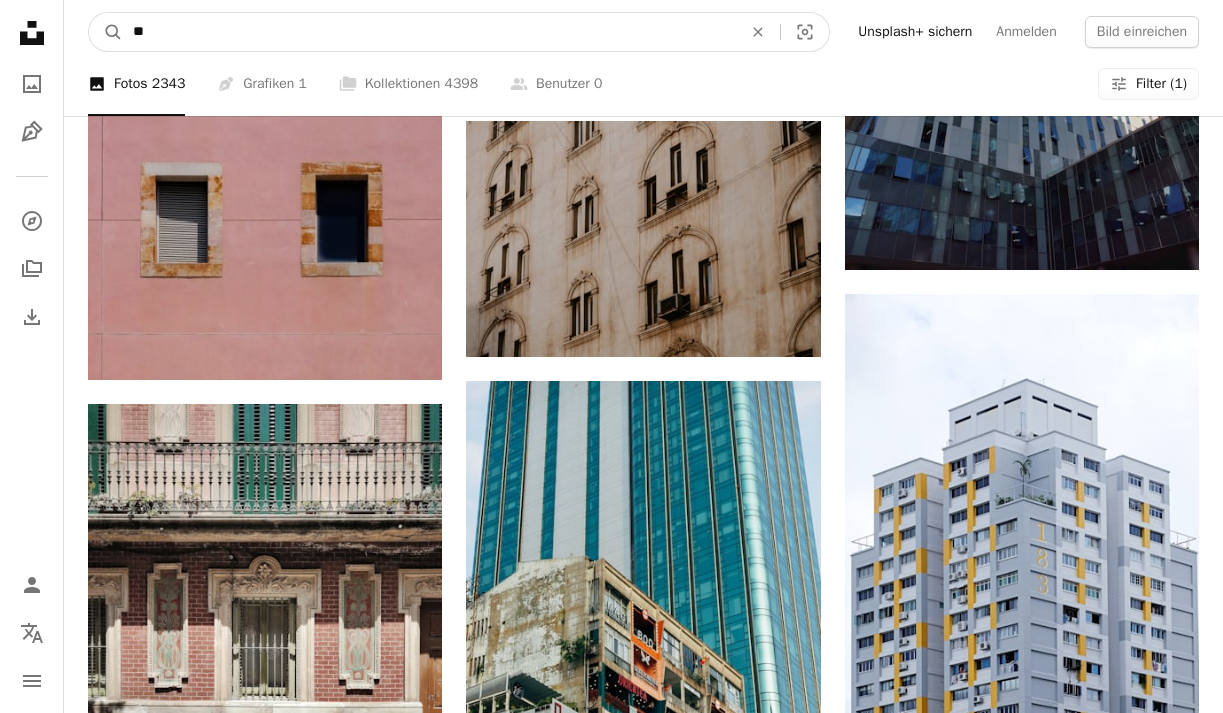 type on "*" 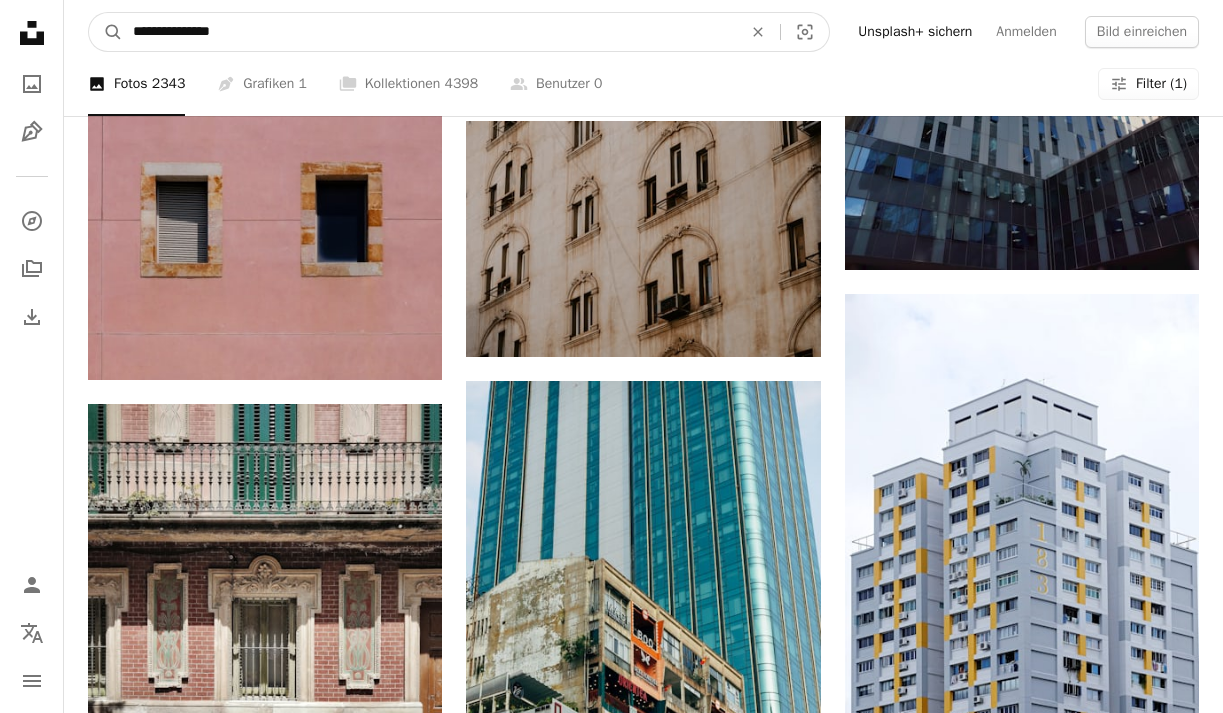 type on "**********" 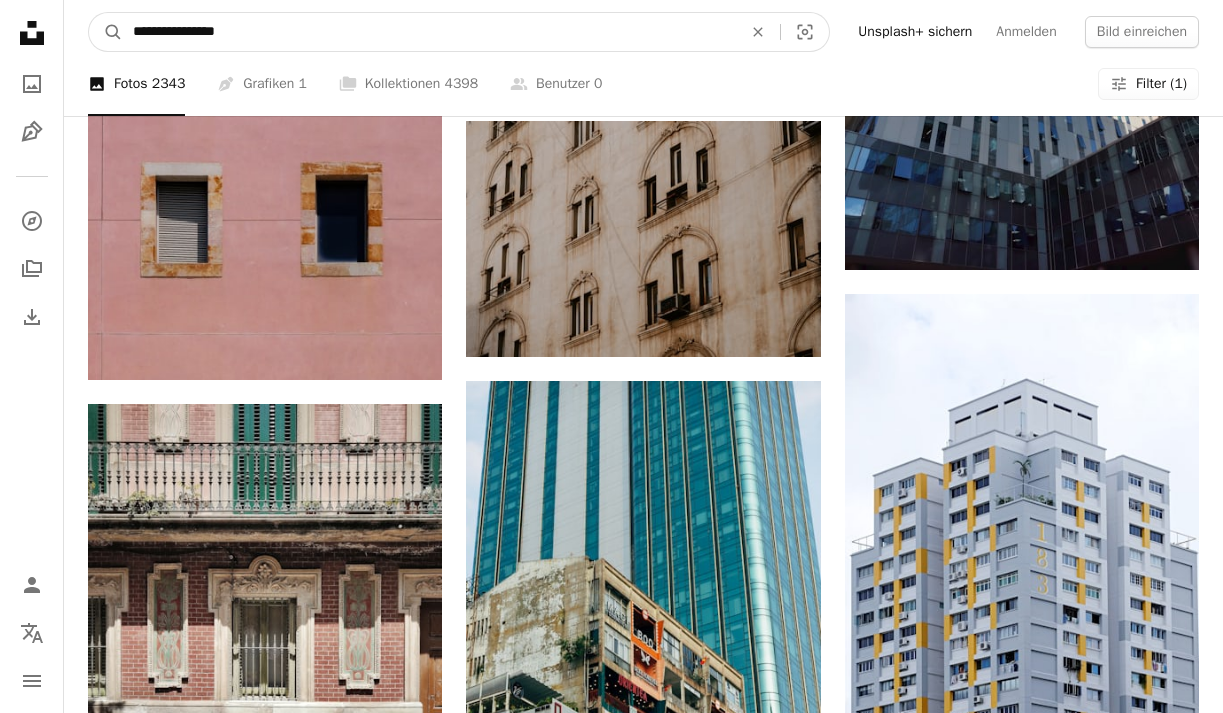 click on "A magnifying glass" at bounding box center (106, 32) 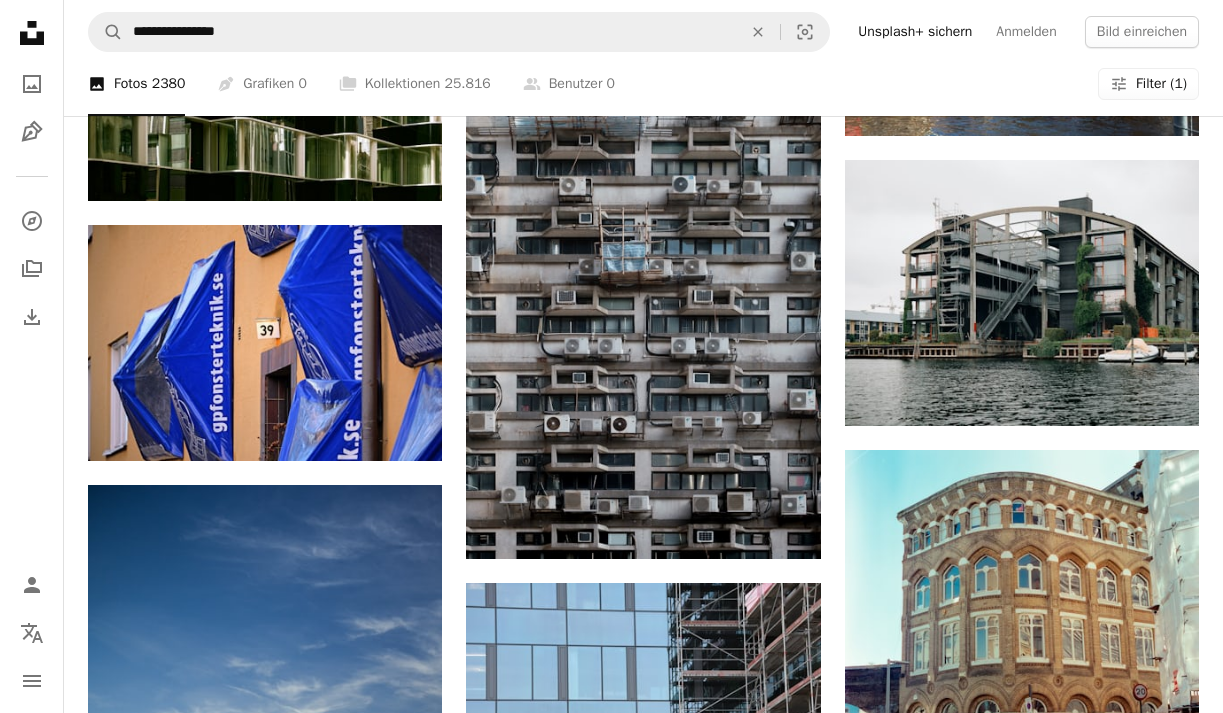 scroll, scrollTop: 926, scrollLeft: 0, axis: vertical 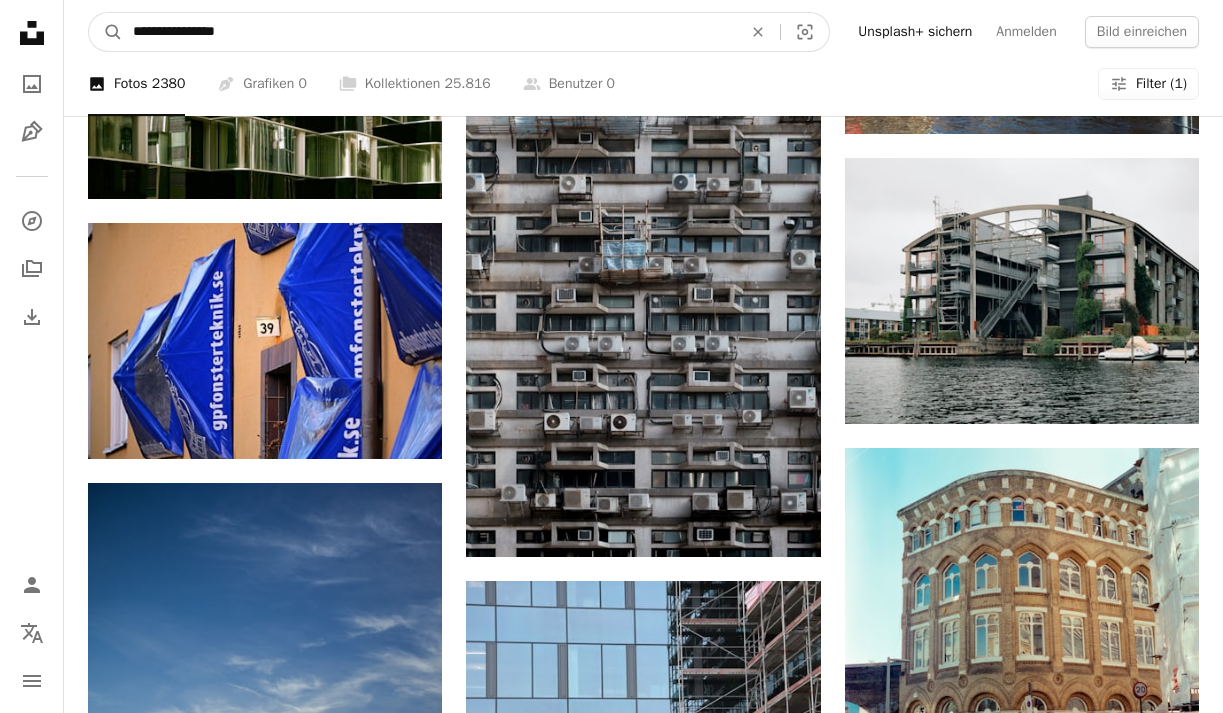 click on "**********" at bounding box center [429, 32] 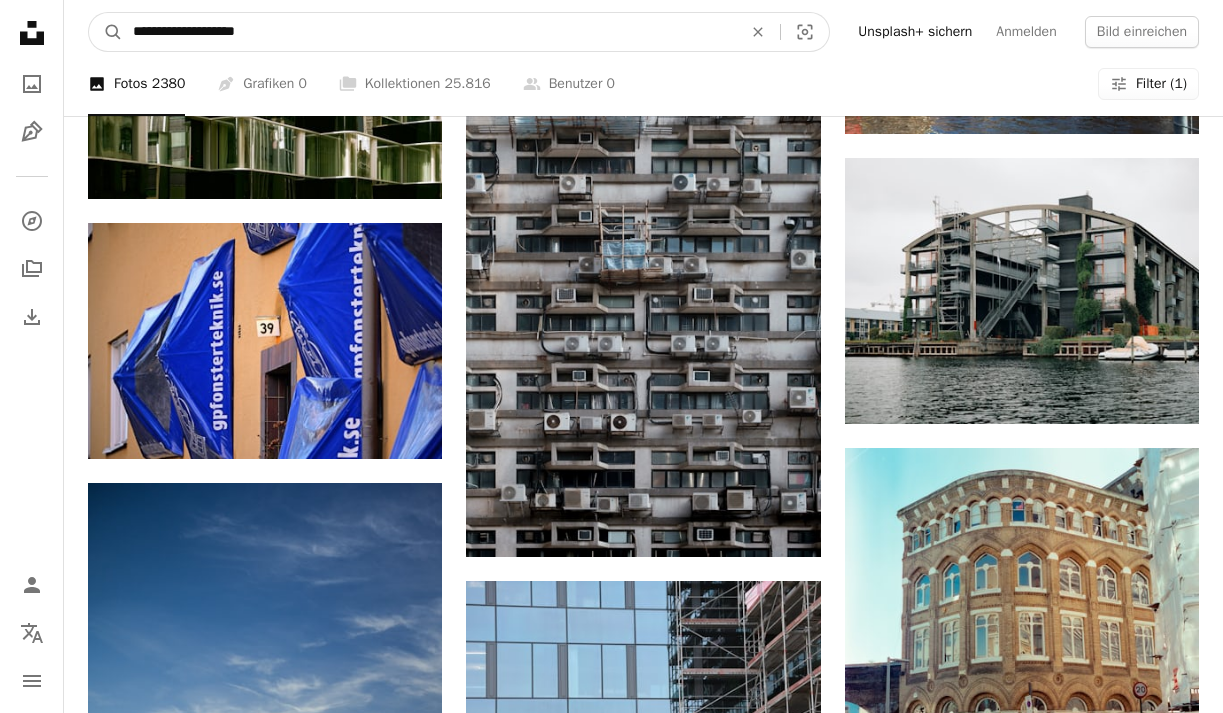 type on "**********" 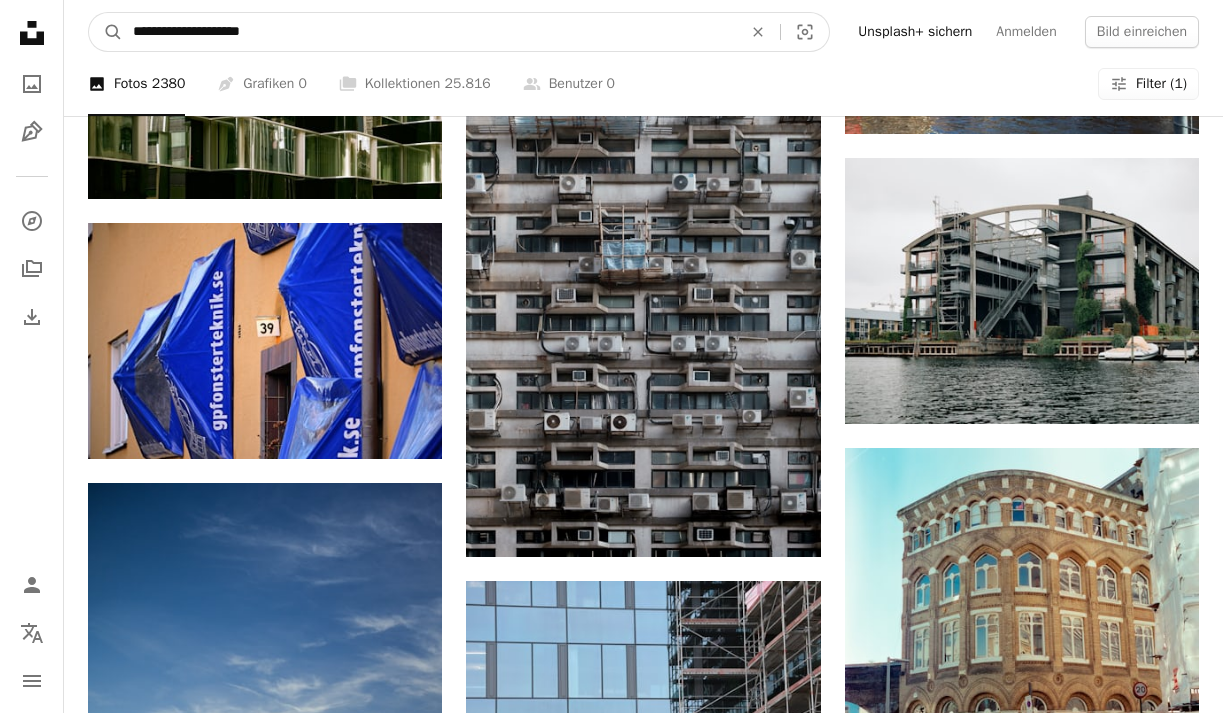 click on "A magnifying glass" at bounding box center (106, 32) 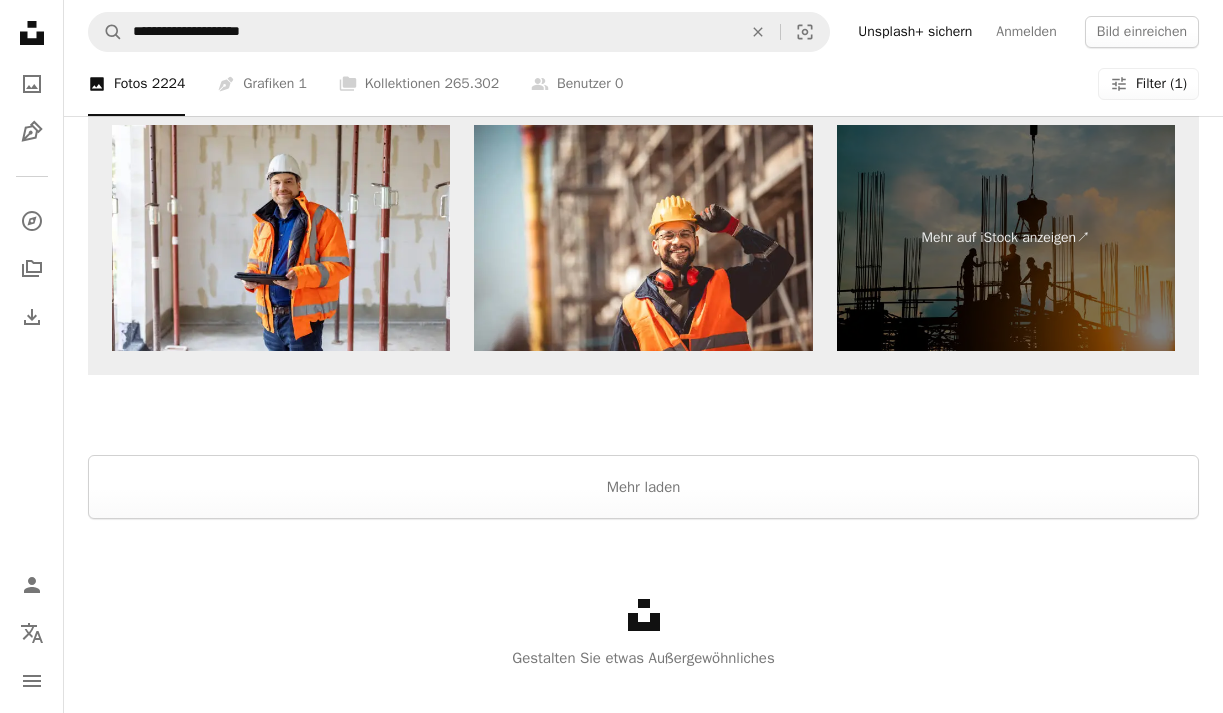 scroll, scrollTop: 3796, scrollLeft: 0, axis: vertical 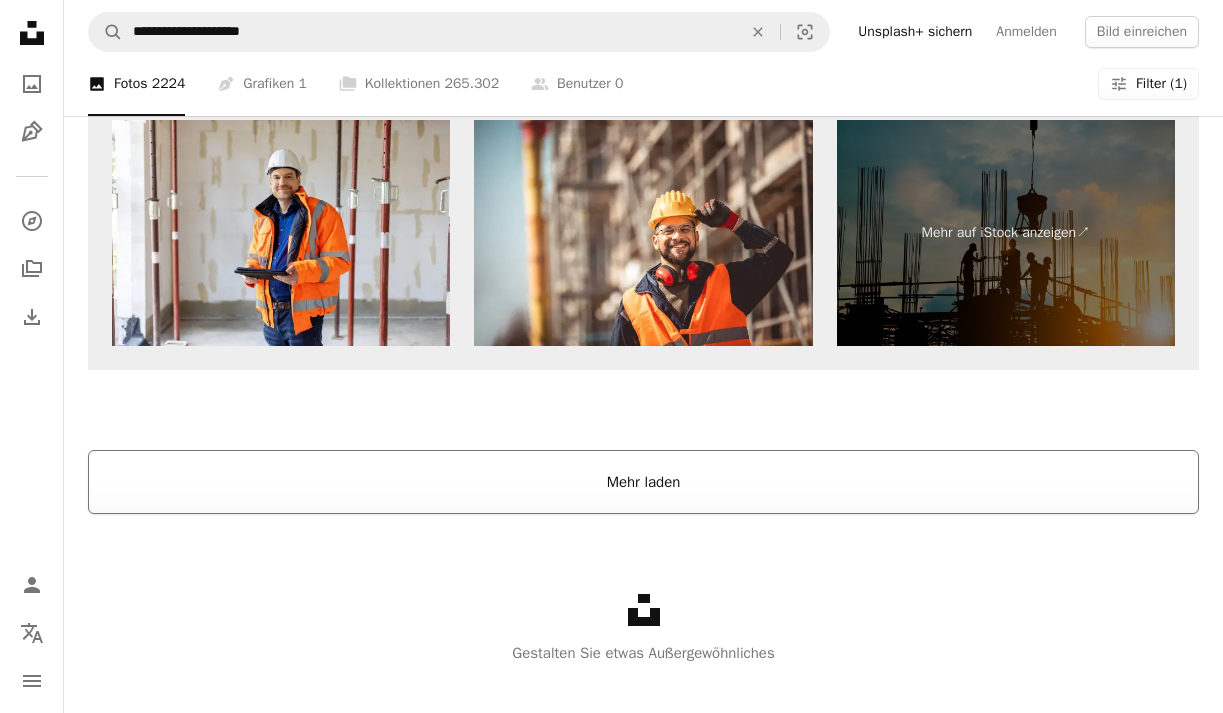 click on "Mehr laden" at bounding box center [643, 482] 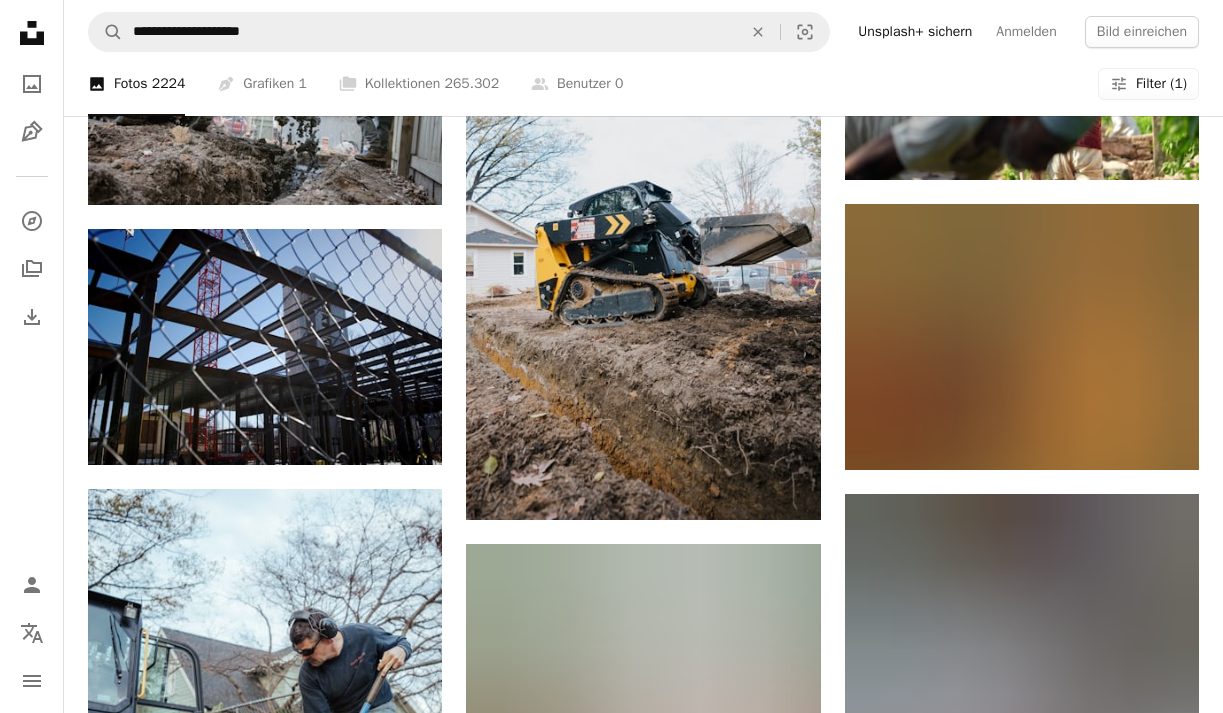 scroll, scrollTop: 21880, scrollLeft: 0, axis: vertical 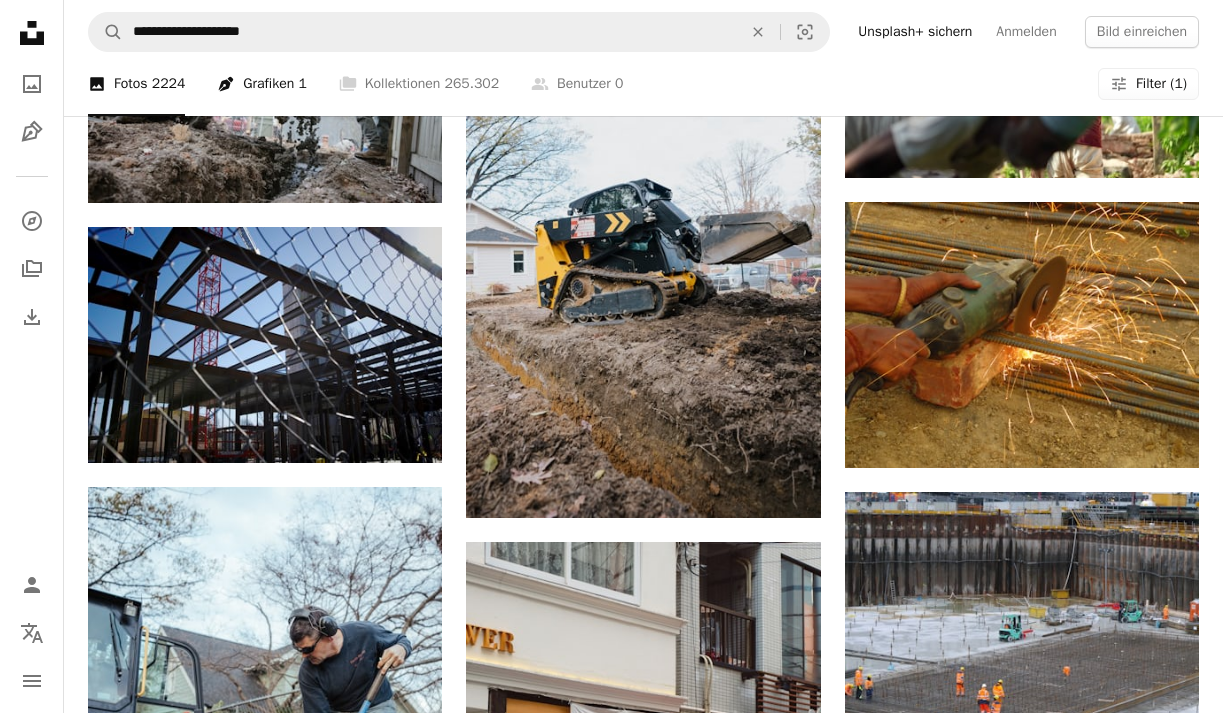 click on "Pen Tool Grafiken   1" at bounding box center [262, 84] 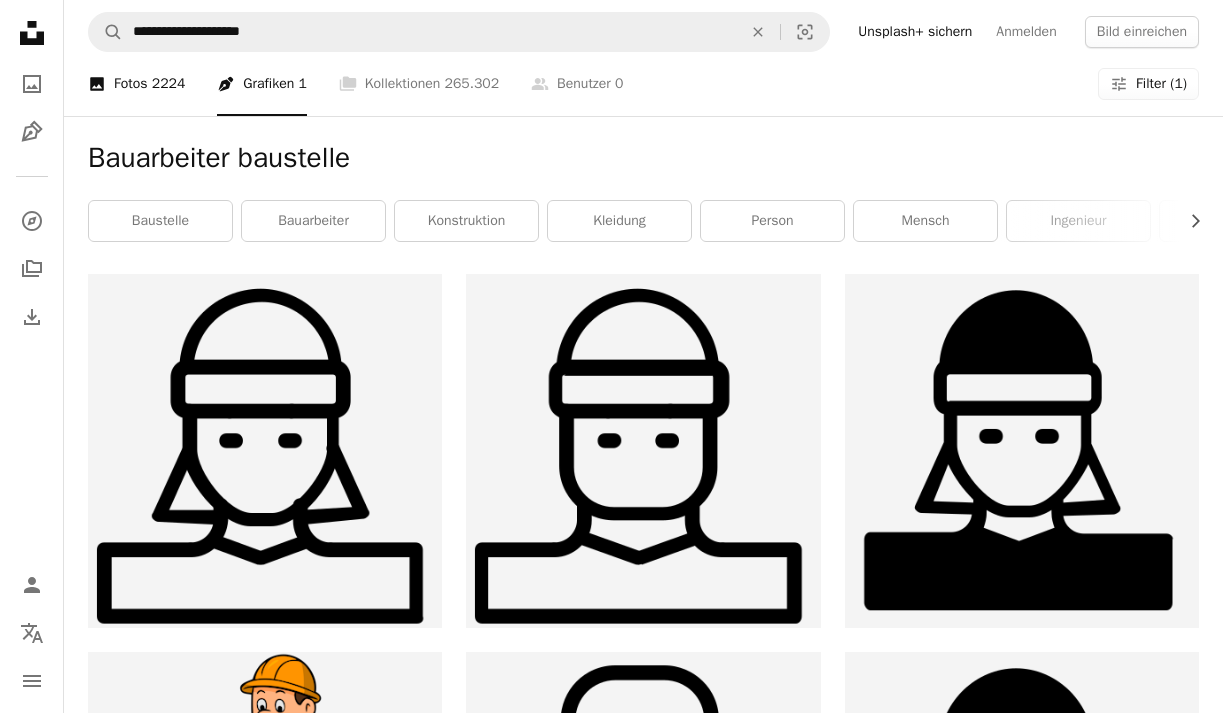 click on "2224" at bounding box center (169, 84) 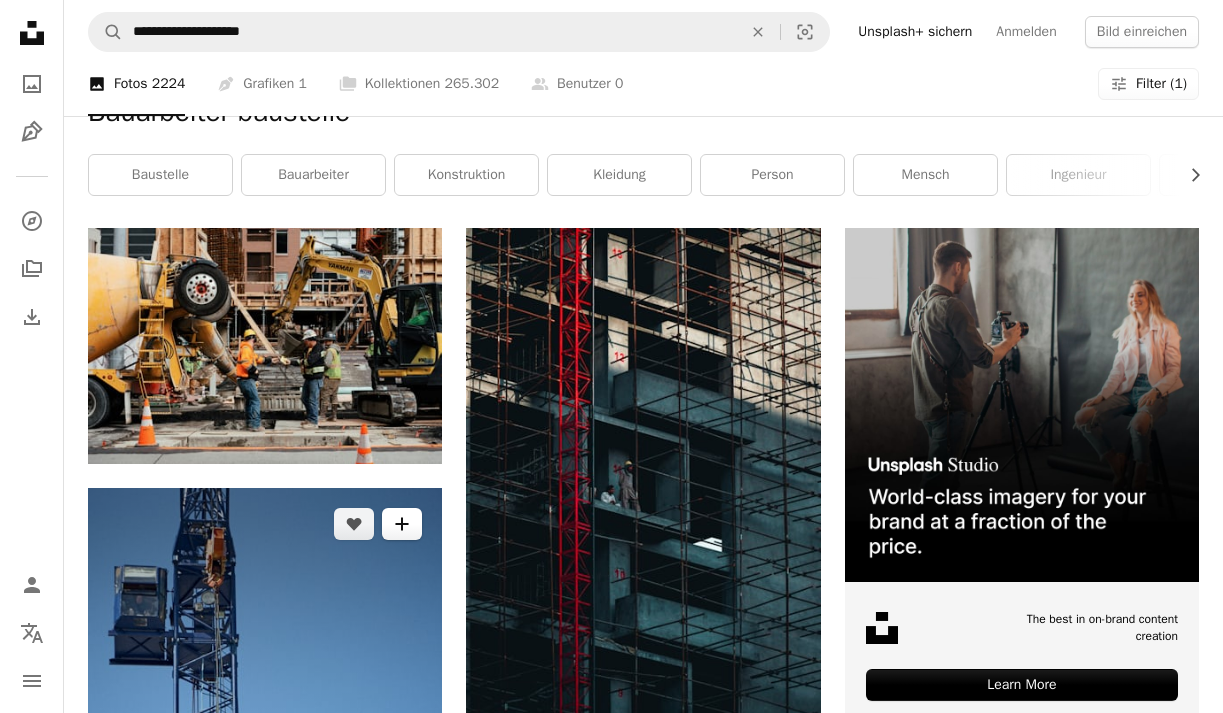 scroll, scrollTop: 0, scrollLeft: 0, axis: both 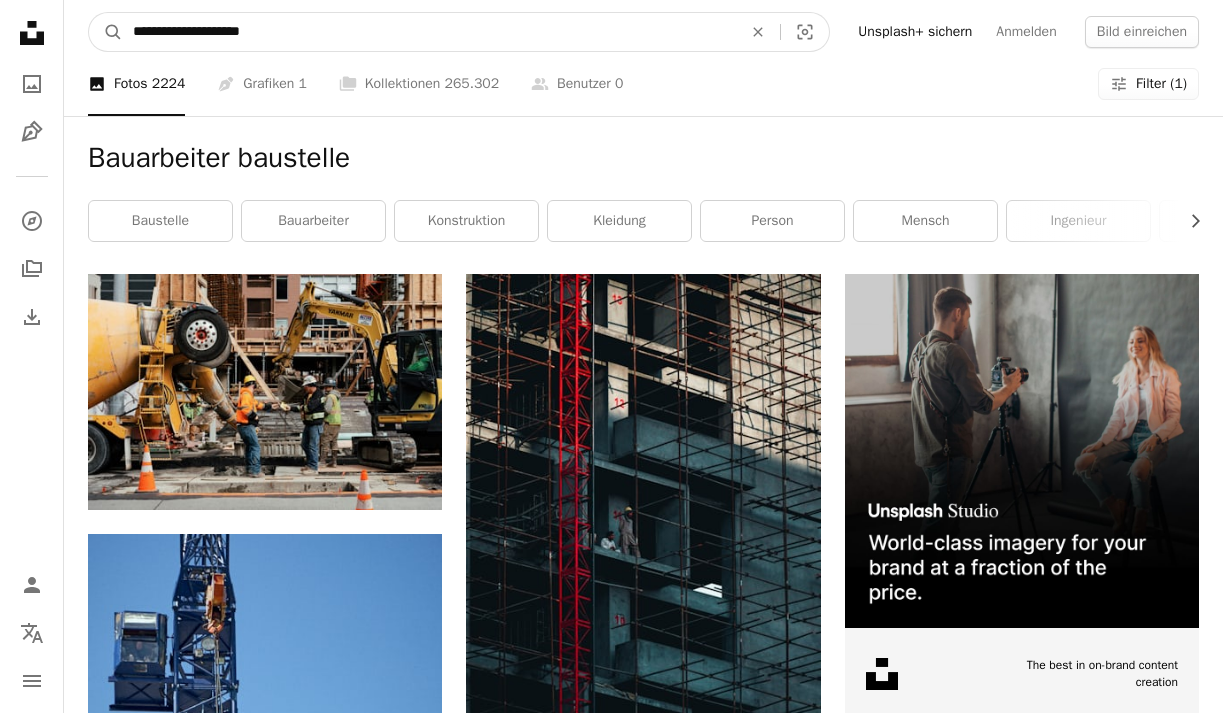 click on "**********" at bounding box center [429, 32] 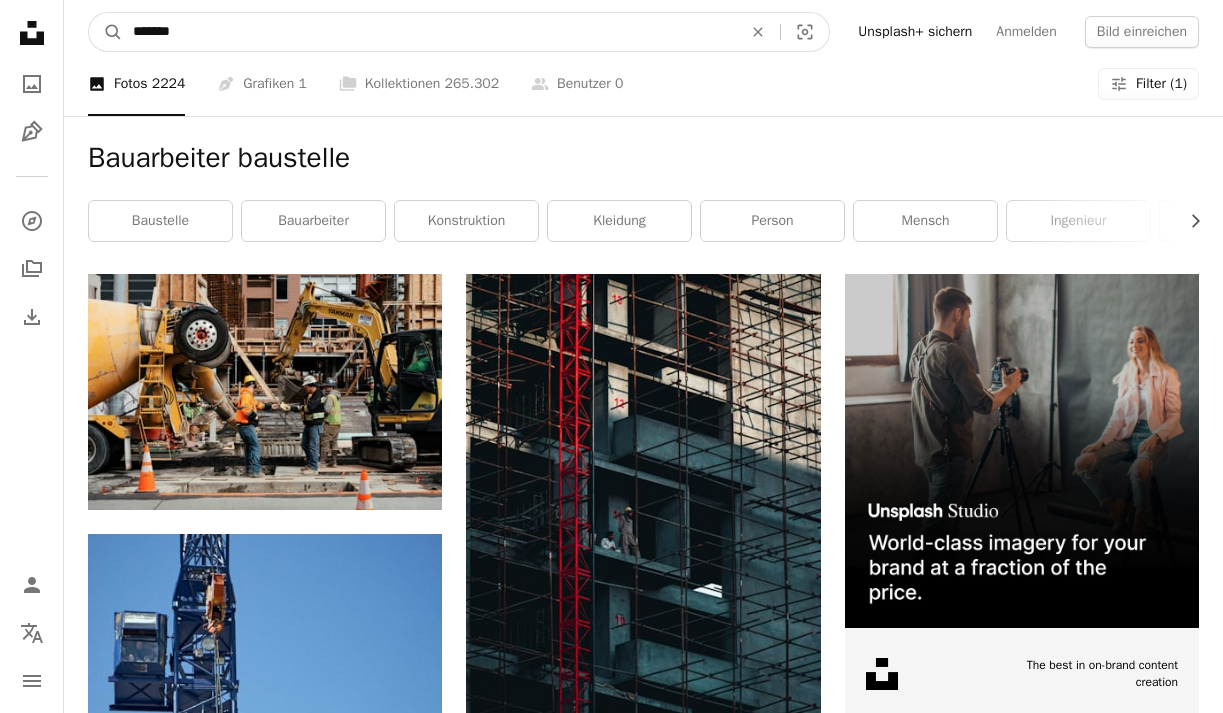 type on "*******" 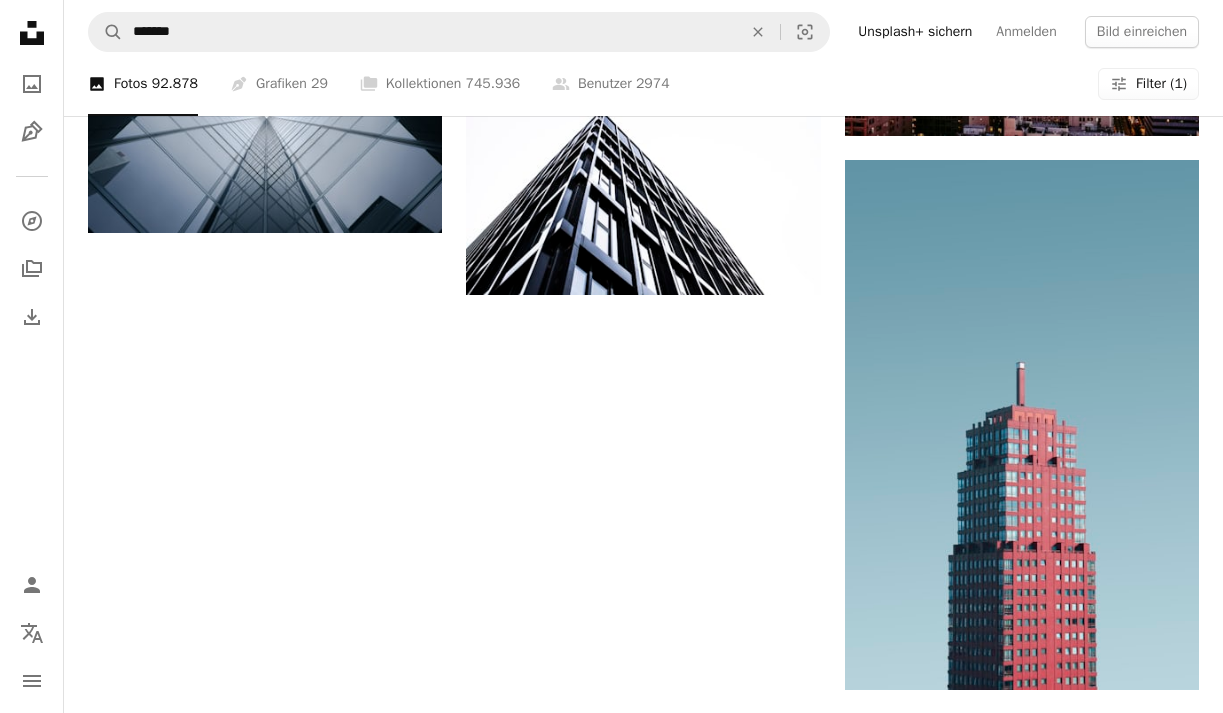 scroll, scrollTop: 2955, scrollLeft: 0, axis: vertical 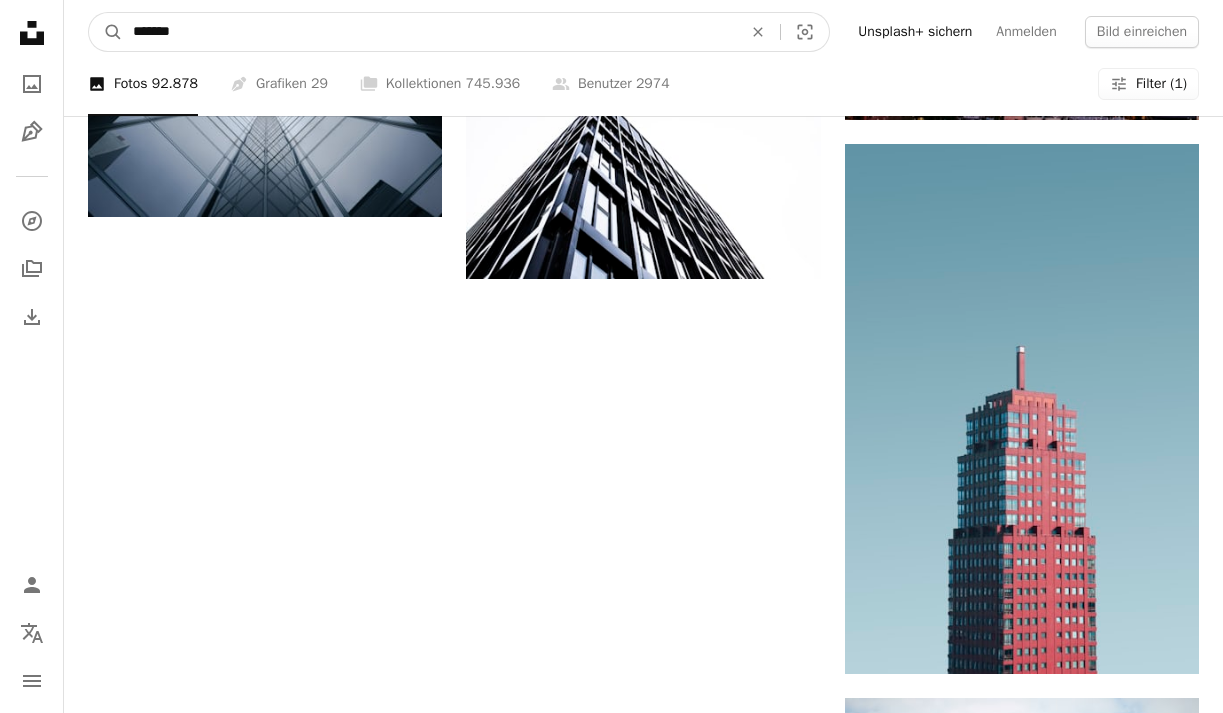 click on "*******" at bounding box center (429, 32) 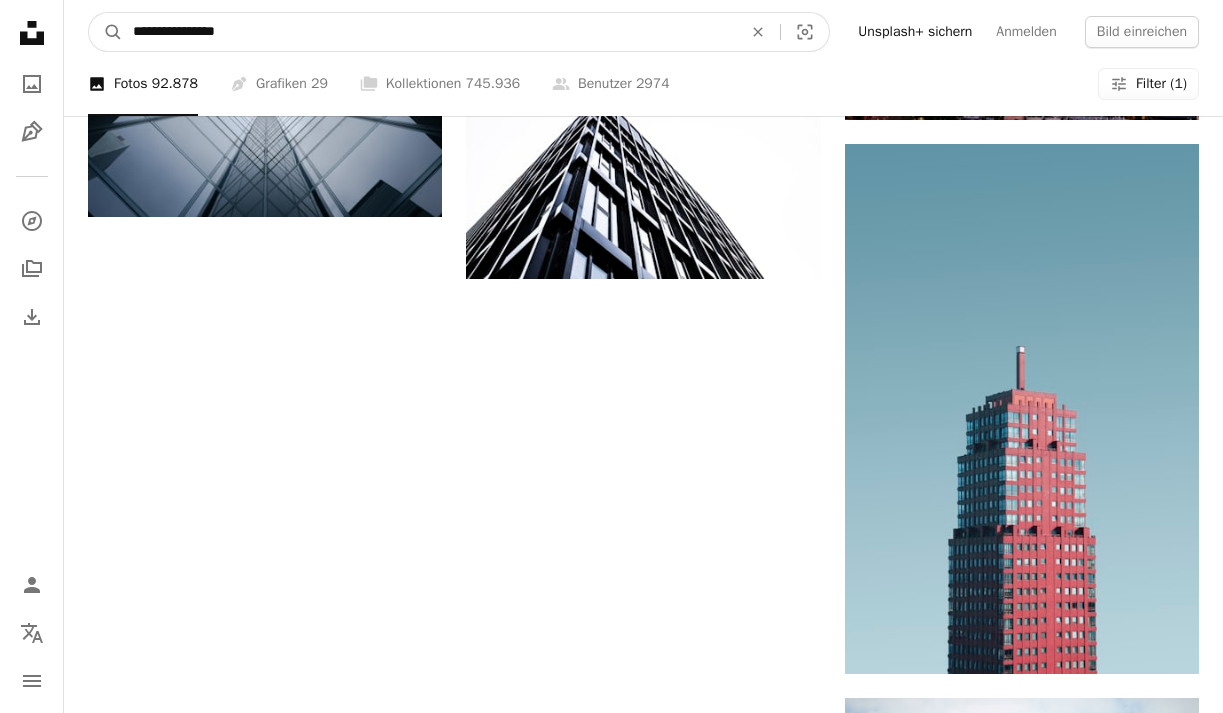 type on "**********" 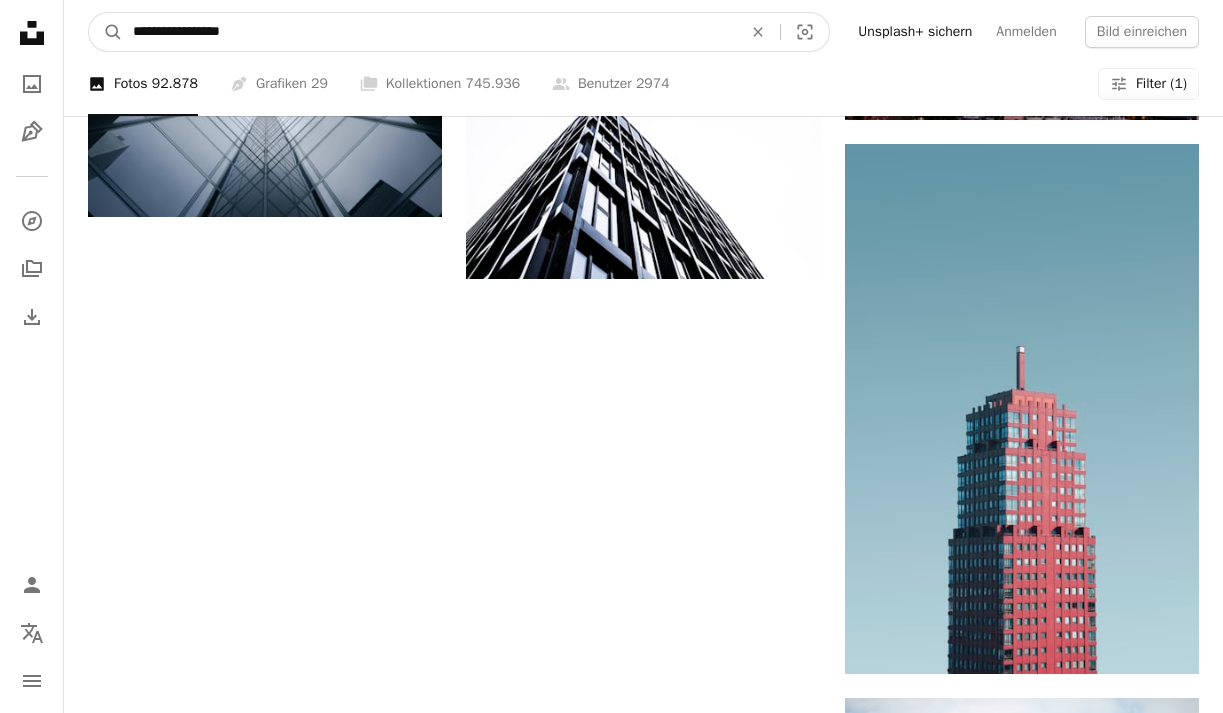 click on "A magnifying glass" at bounding box center (106, 32) 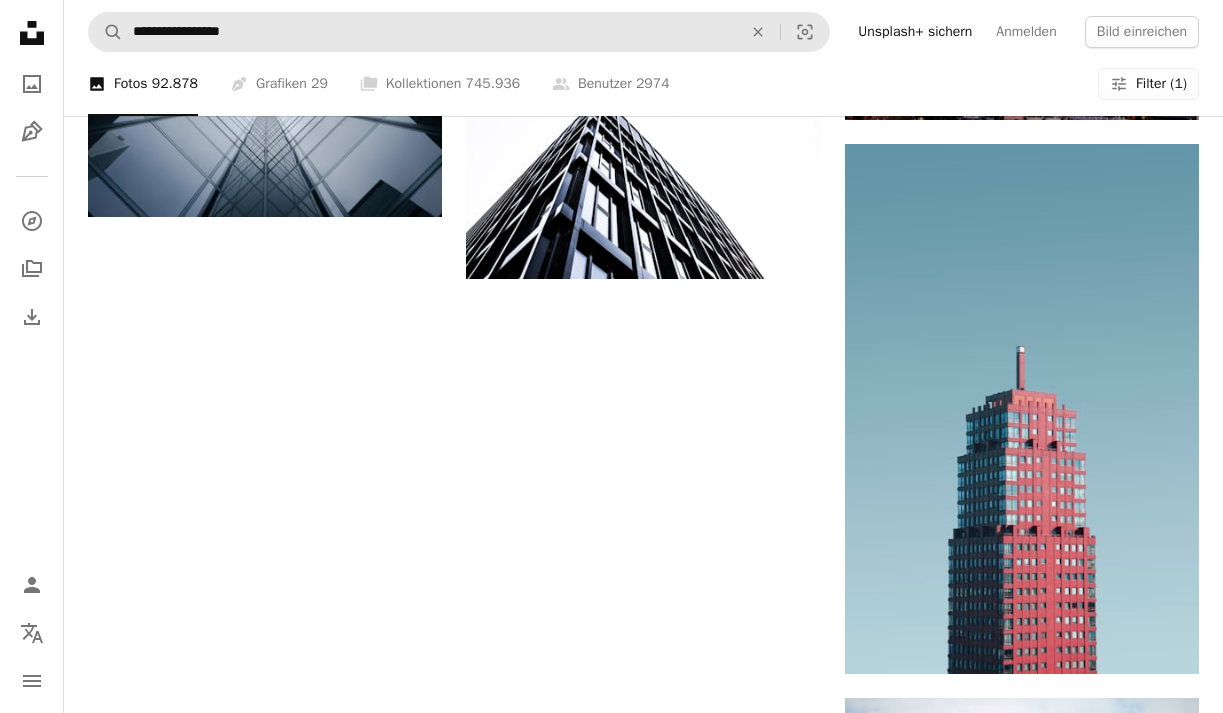 scroll, scrollTop: 0, scrollLeft: 0, axis: both 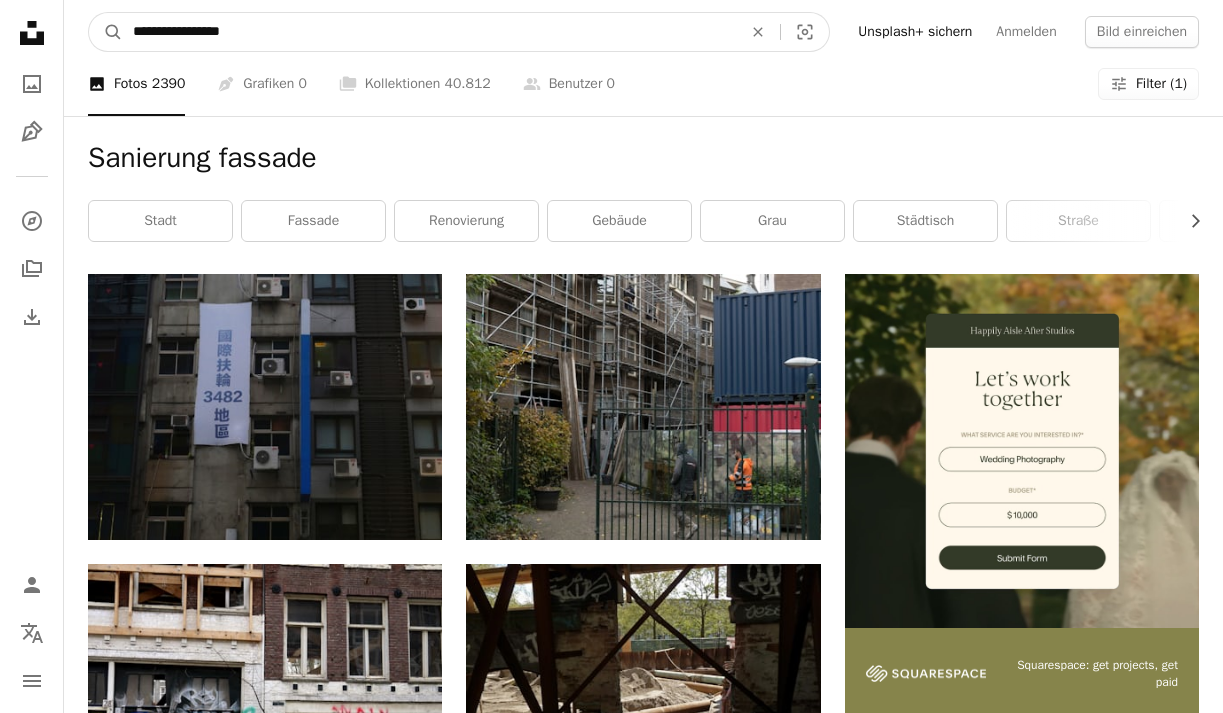click on "**********" at bounding box center [429, 32] 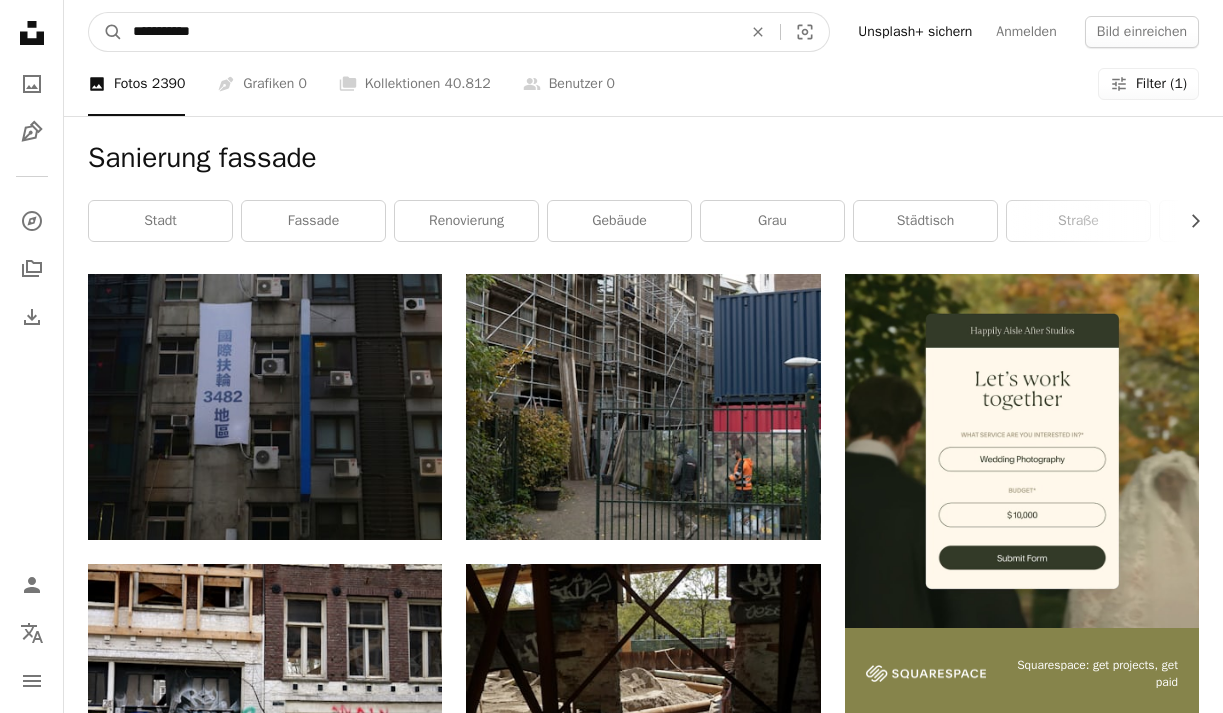 type on "**********" 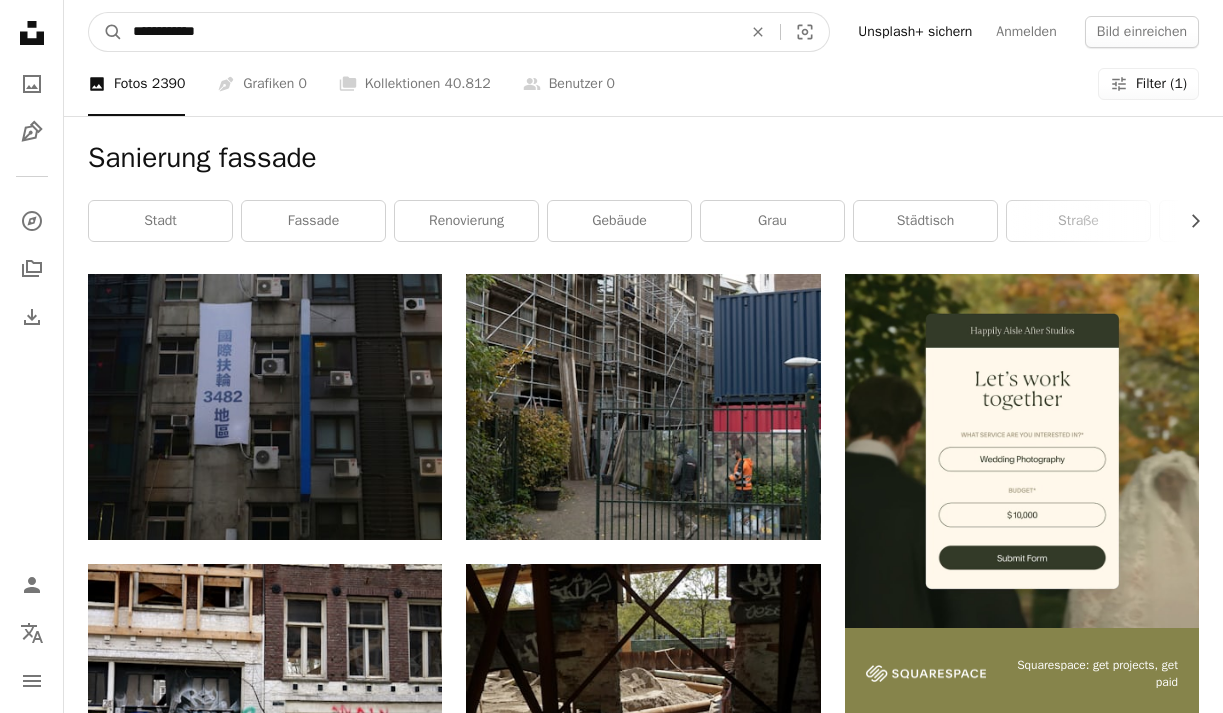 click on "A magnifying glass" at bounding box center (106, 32) 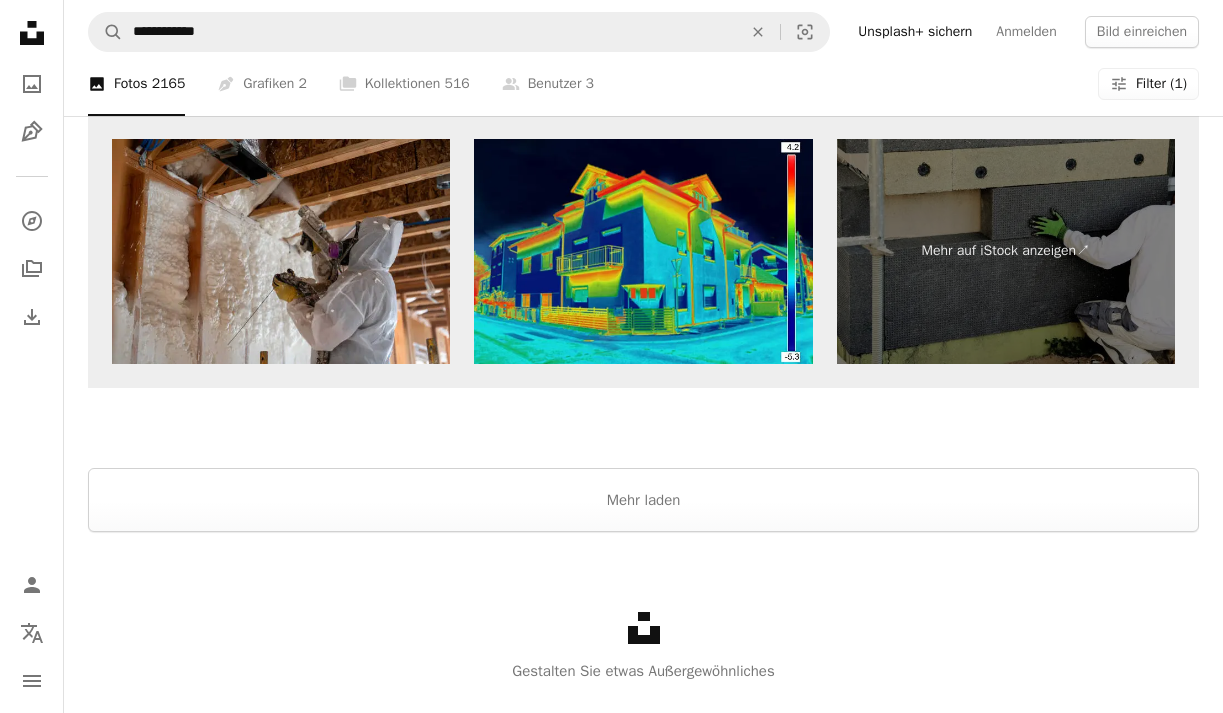 scroll, scrollTop: 3139, scrollLeft: 0, axis: vertical 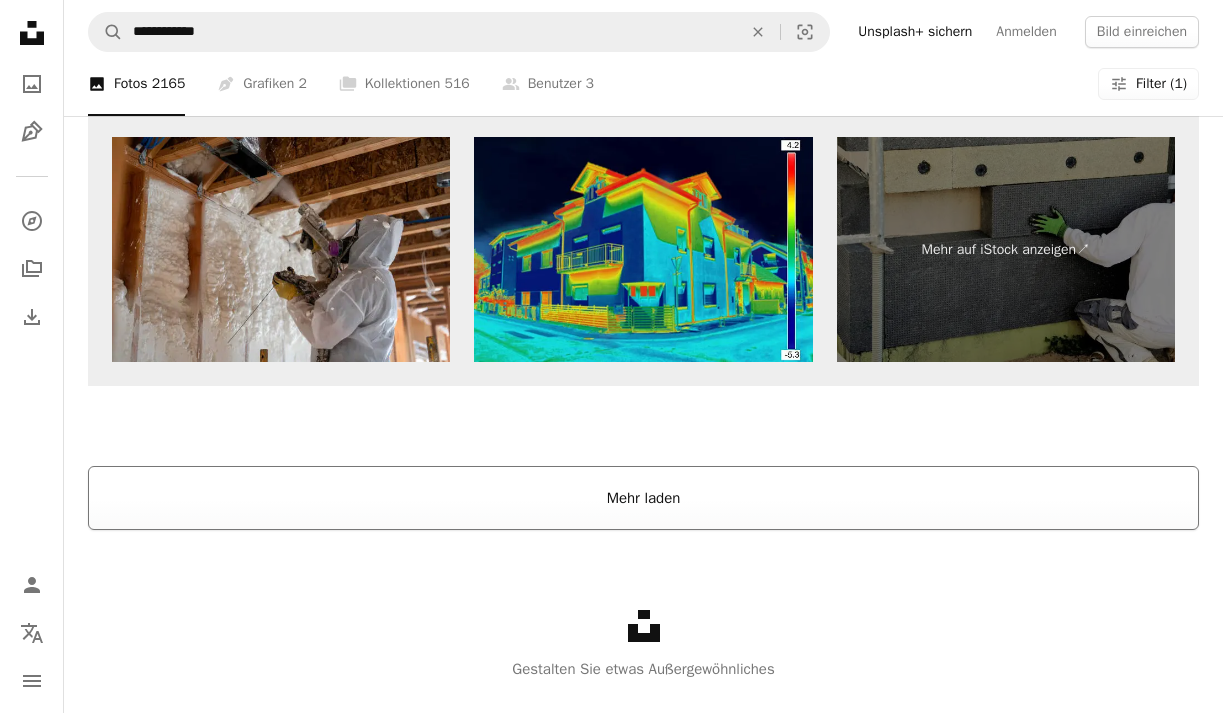 click on "Mehr laden" at bounding box center (643, 498) 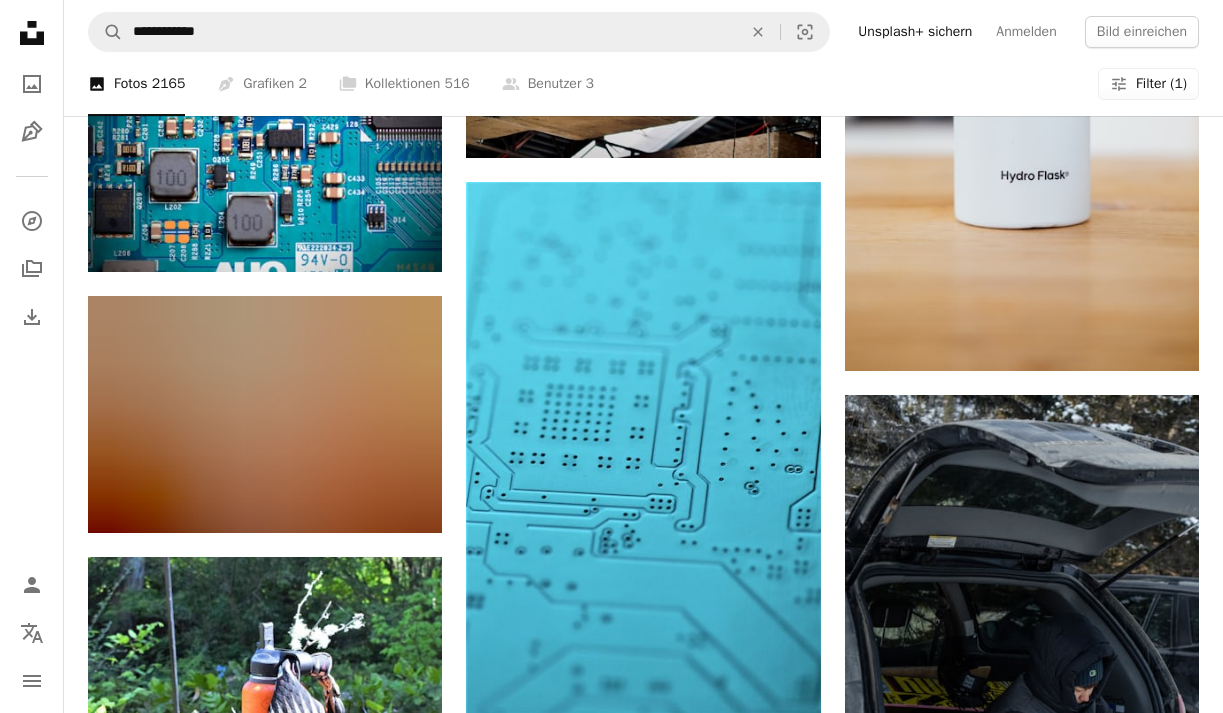 scroll, scrollTop: 3361, scrollLeft: 0, axis: vertical 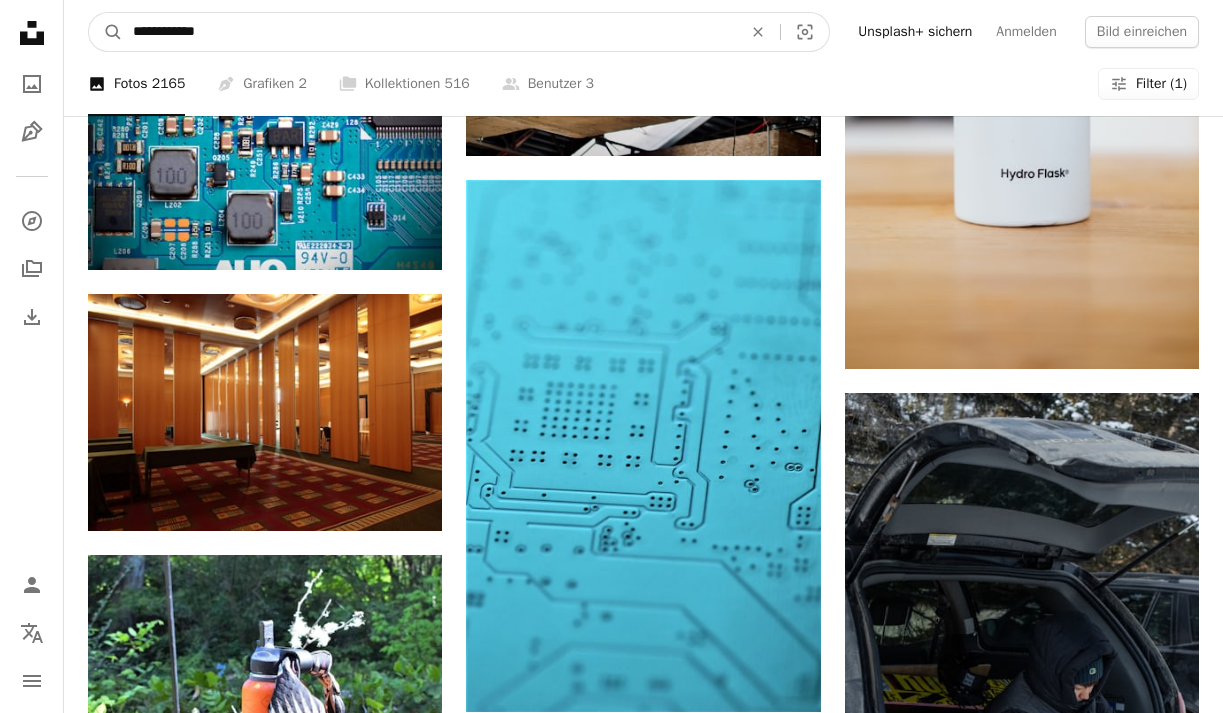 click on "**********" at bounding box center (429, 32) 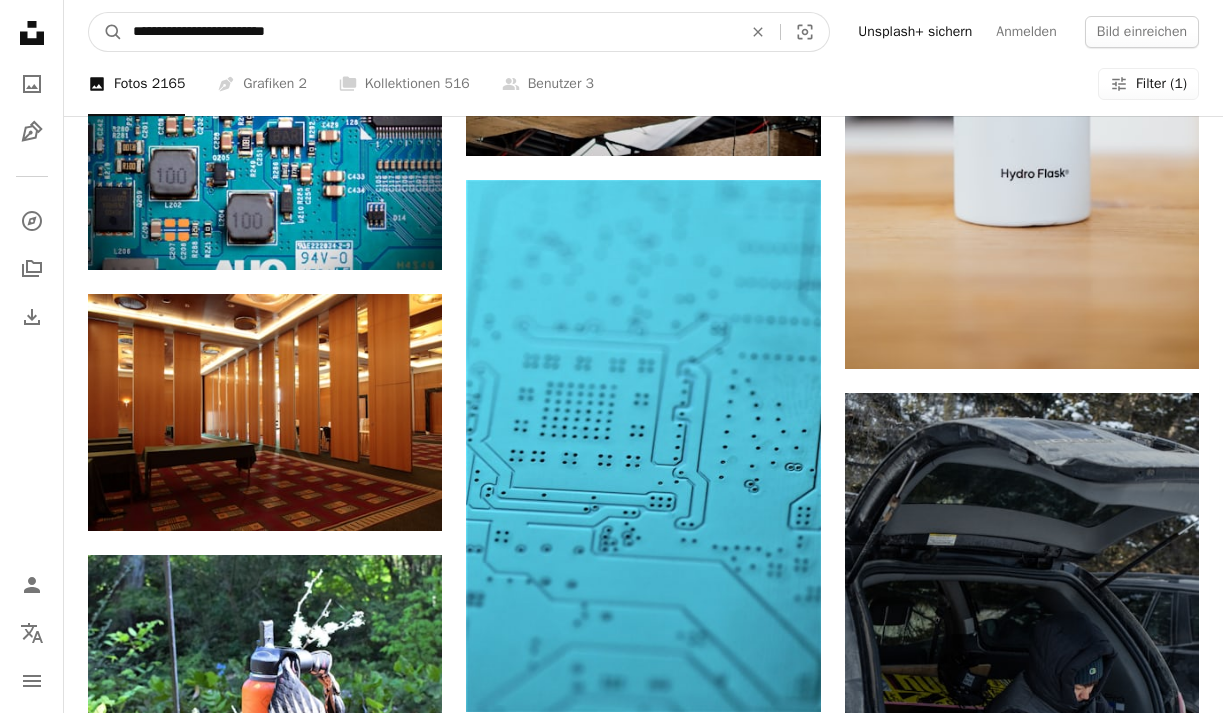click on "A magnifying glass" at bounding box center [106, 32] 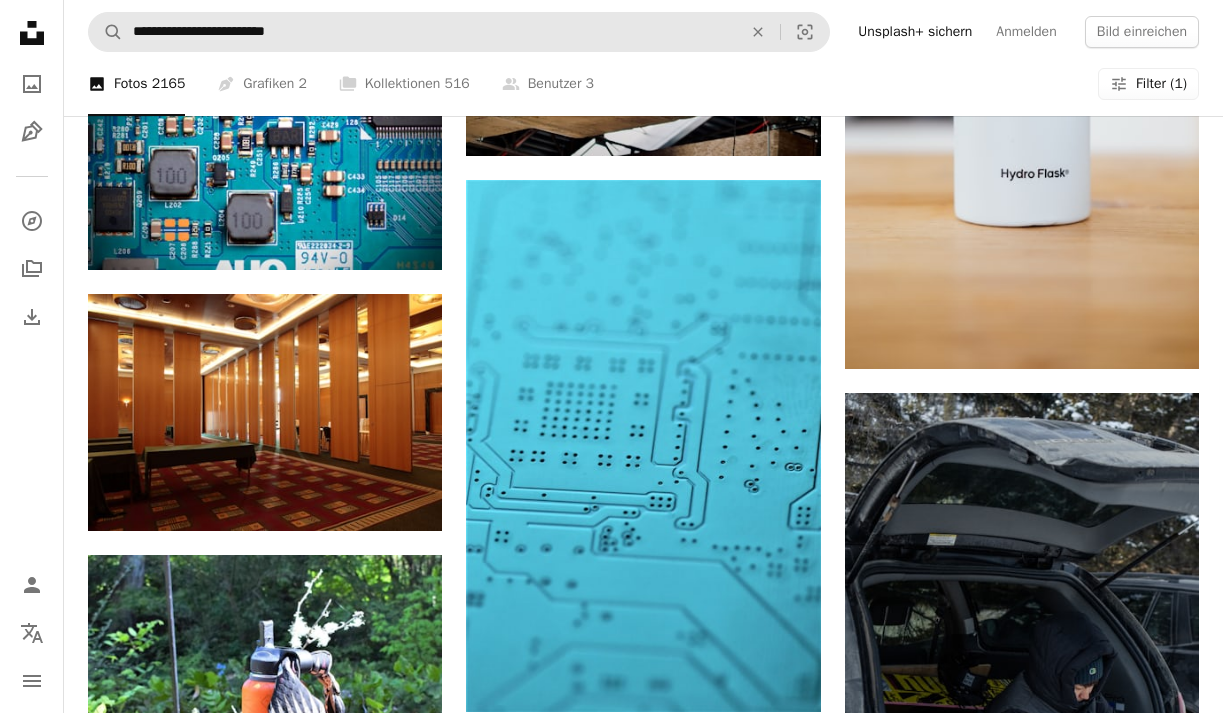 scroll, scrollTop: 0, scrollLeft: 0, axis: both 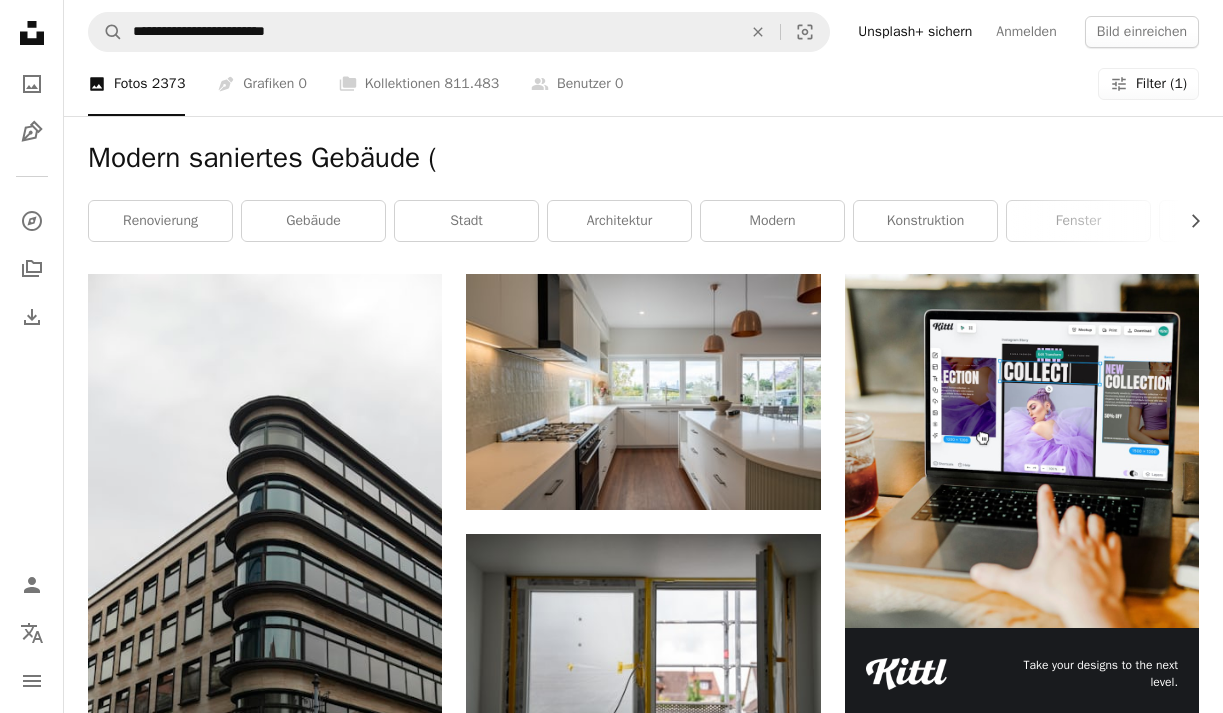 click on "**********" at bounding box center (643, 32) 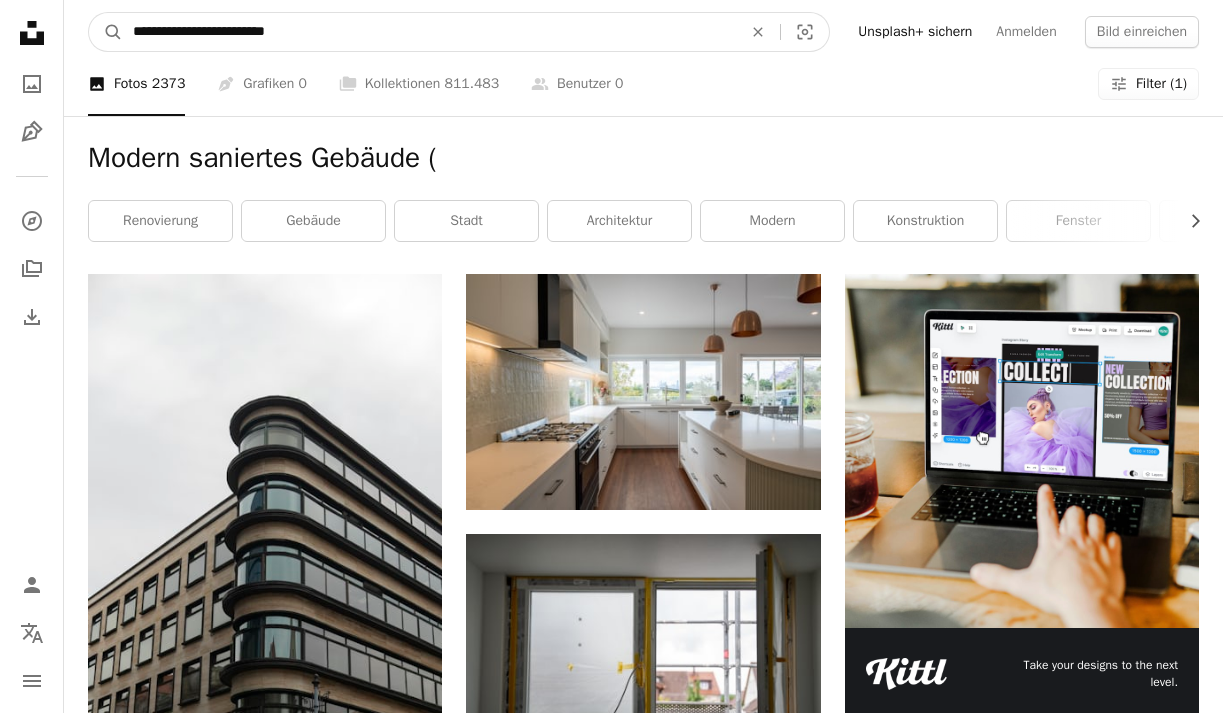 click on "**********" at bounding box center (429, 32) 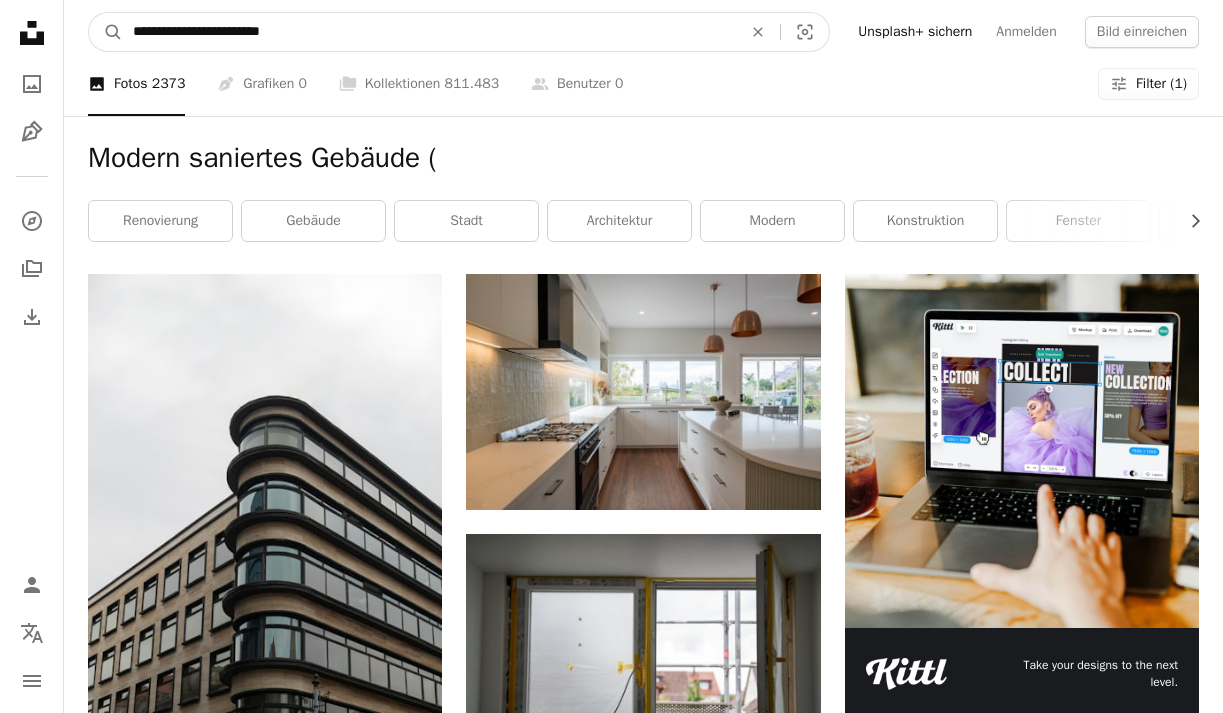 type on "**********" 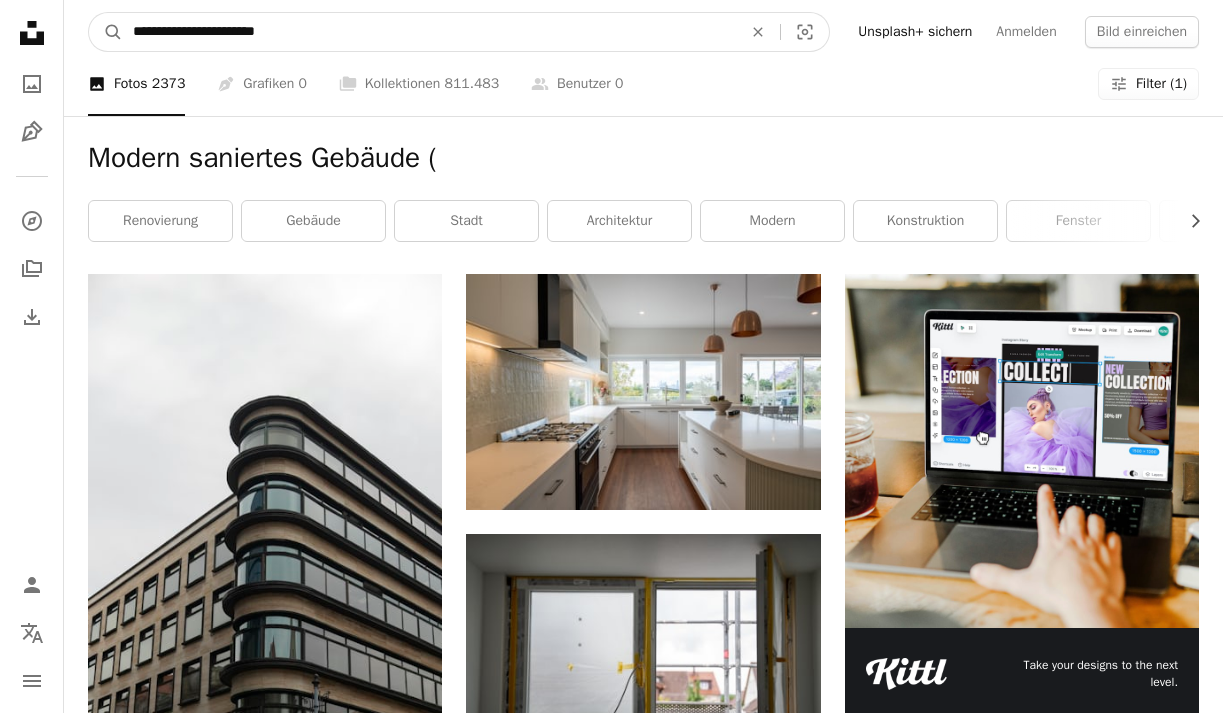 click on "A magnifying glass" at bounding box center (106, 32) 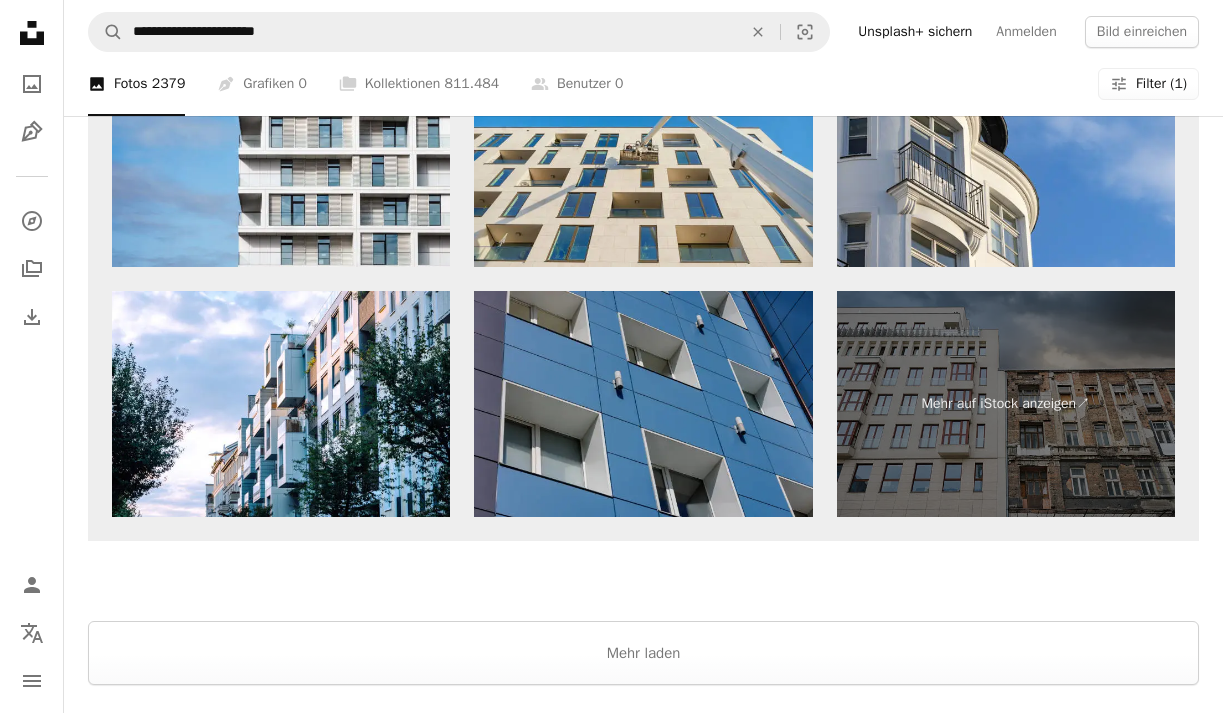 scroll, scrollTop: 4127, scrollLeft: 0, axis: vertical 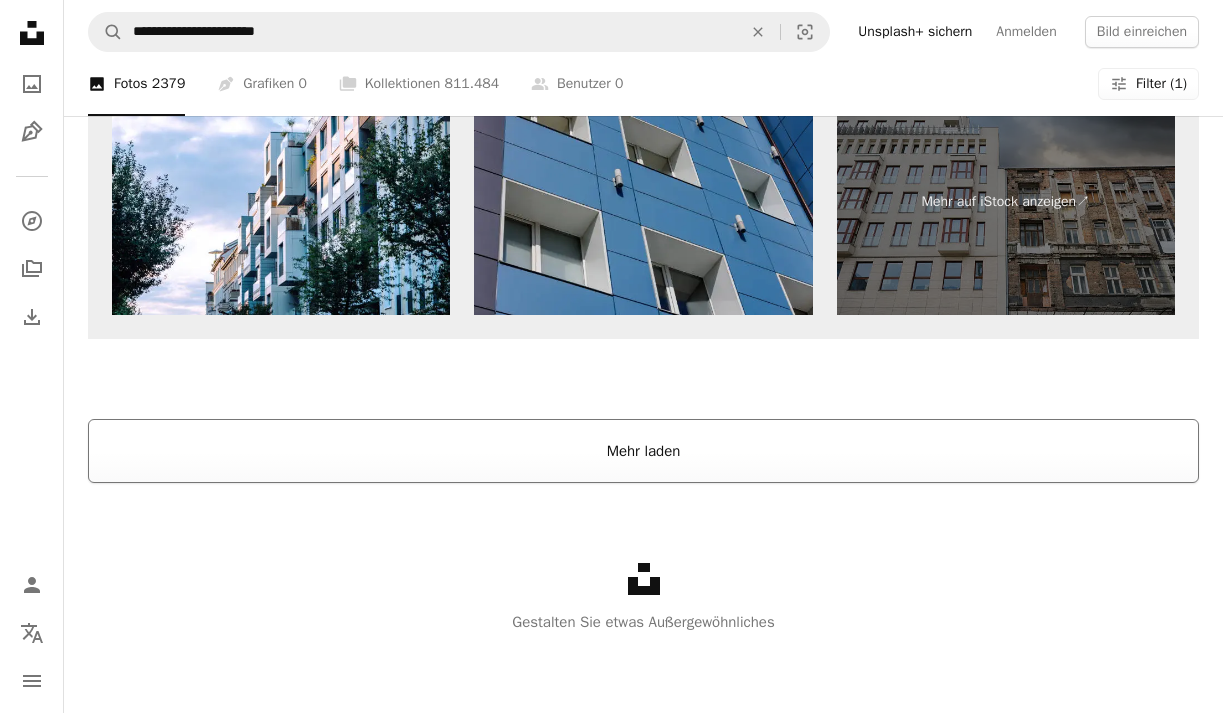 click on "Mehr laden" at bounding box center [643, 451] 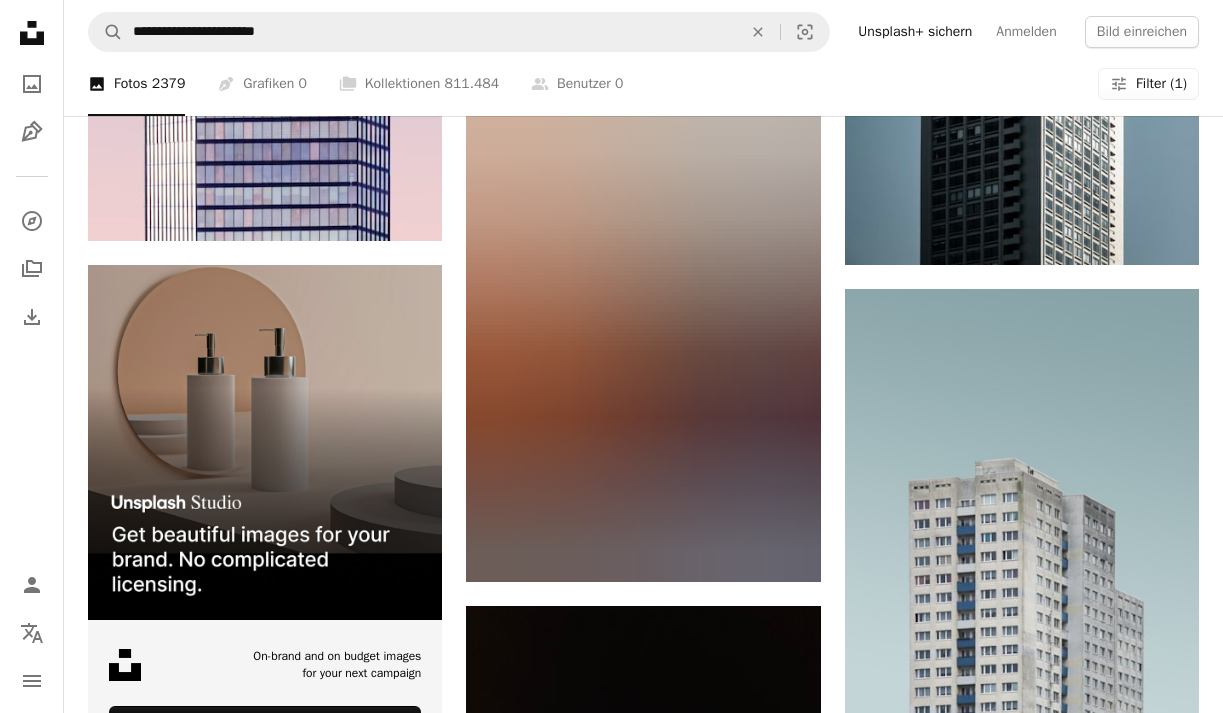 scroll, scrollTop: 5242, scrollLeft: 0, axis: vertical 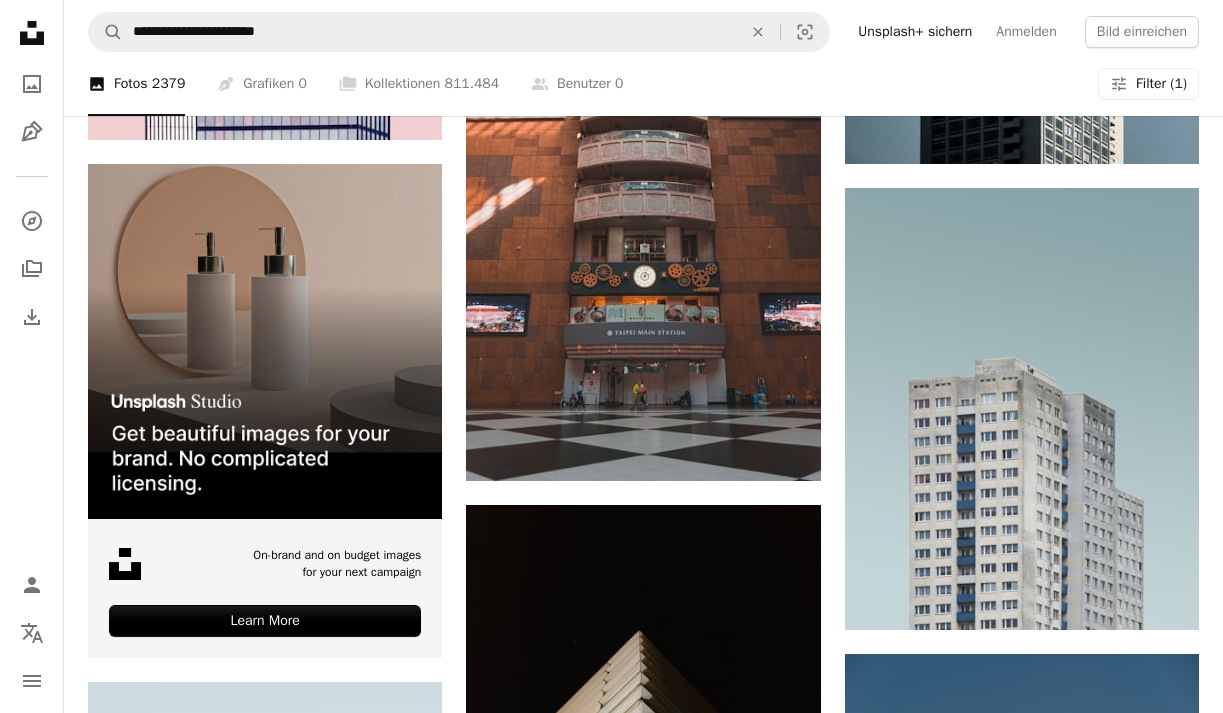 click on "**********" at bounding box center (643, 32) 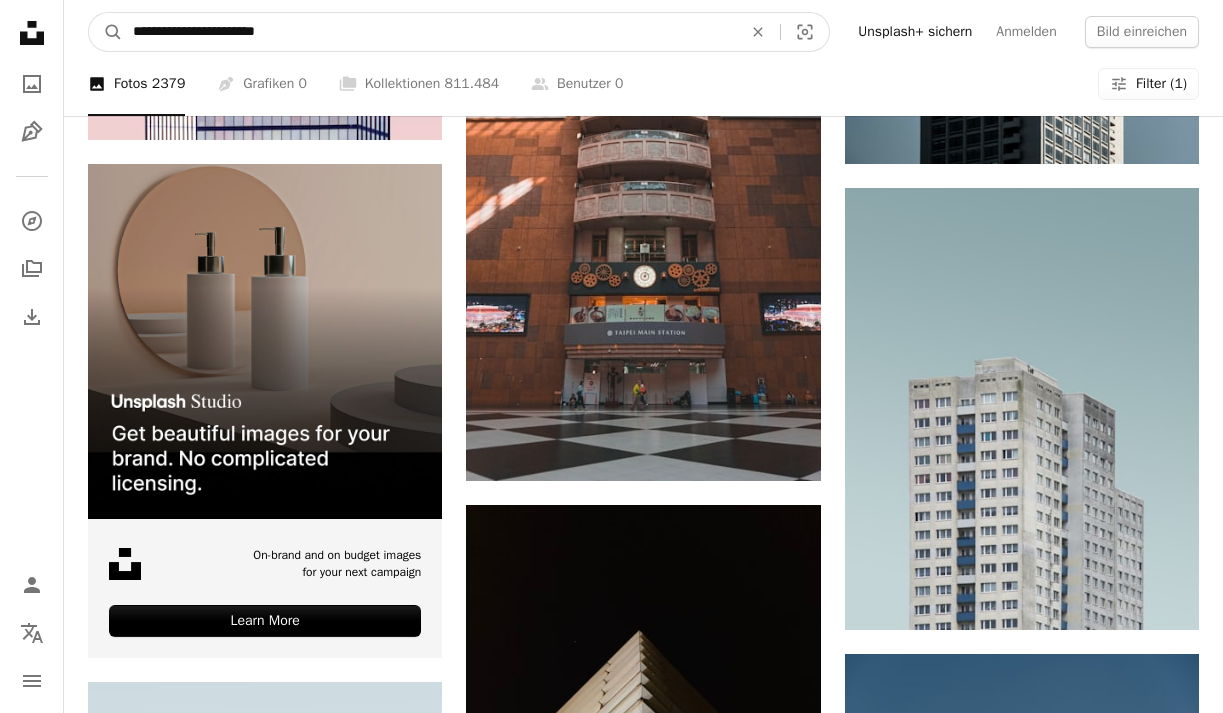 click on "**********" at bounding box center [429, 32] 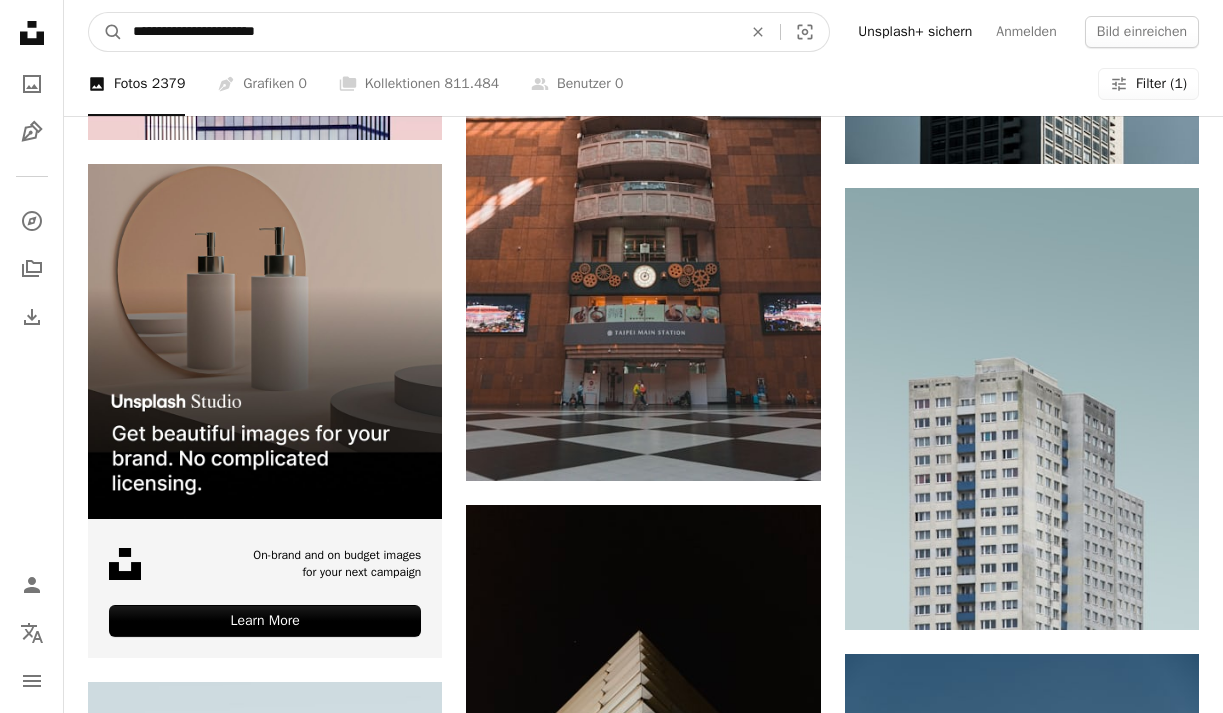 click on "**********" at bounding box center (429, 32) 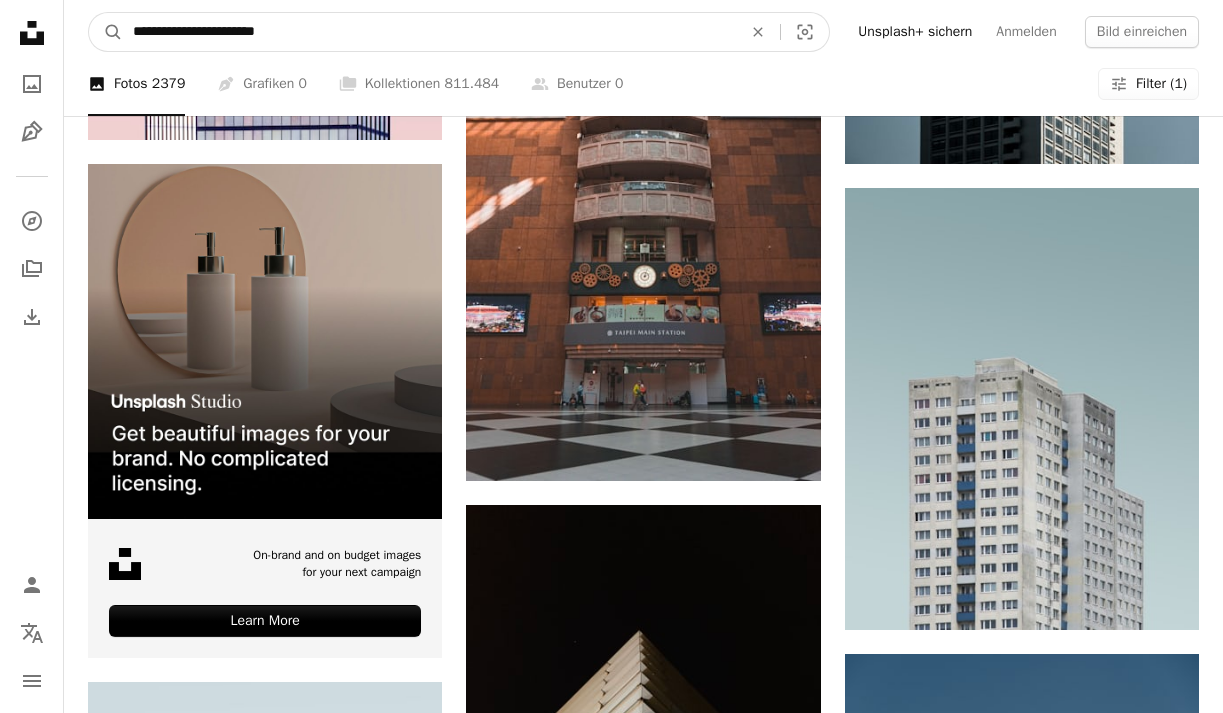 click on "**********" at bounding box center [429, 32] 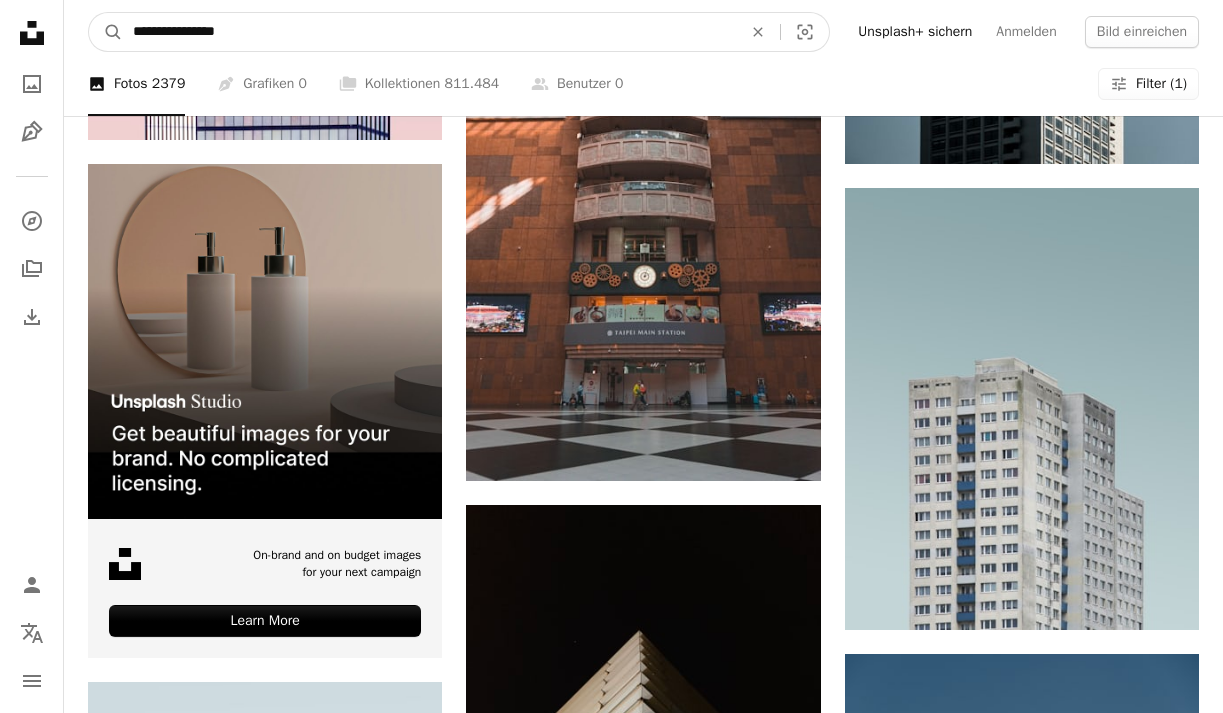 type on "**********" 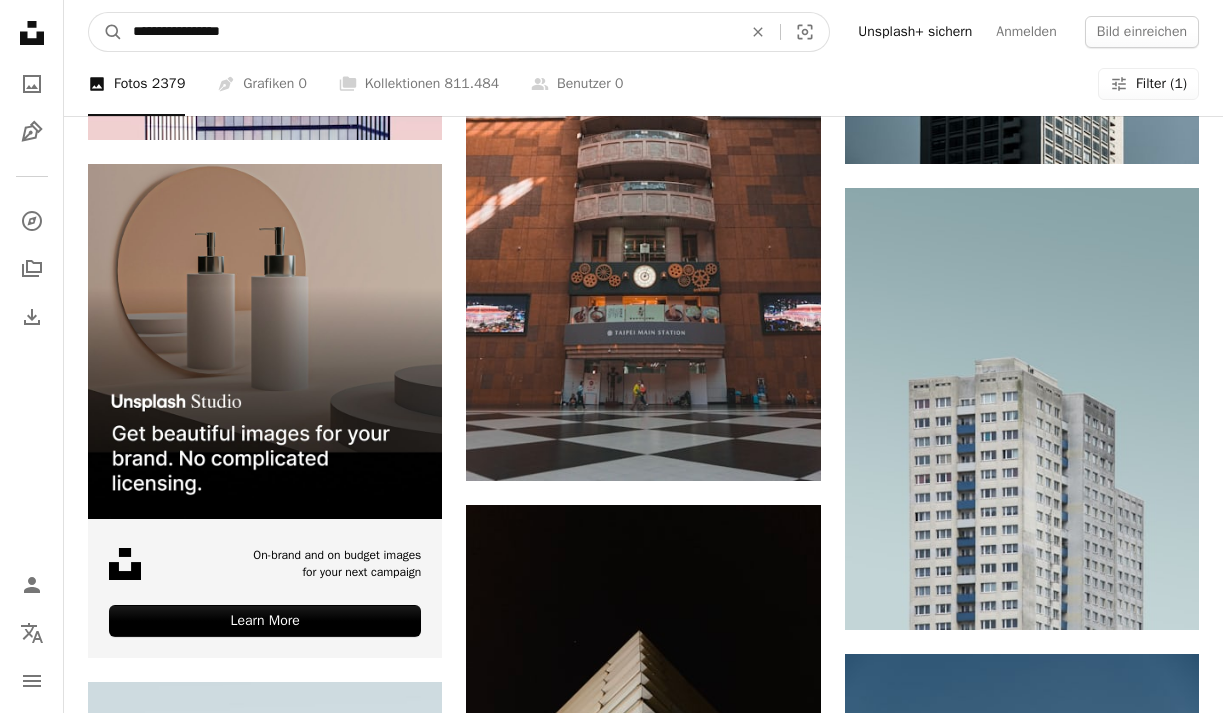 click on "A magnifying glass" at bounding box center [106, 32] 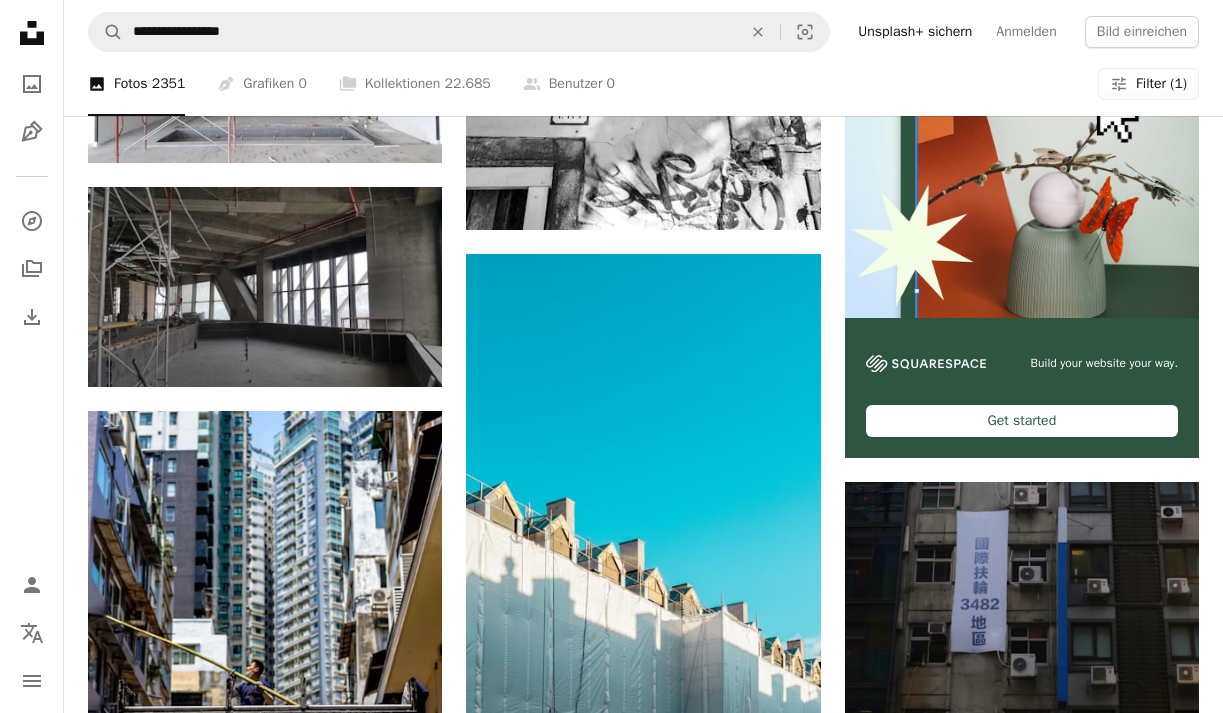 scroll, scrollTop: 0, scrollLeft: 0, axis: both 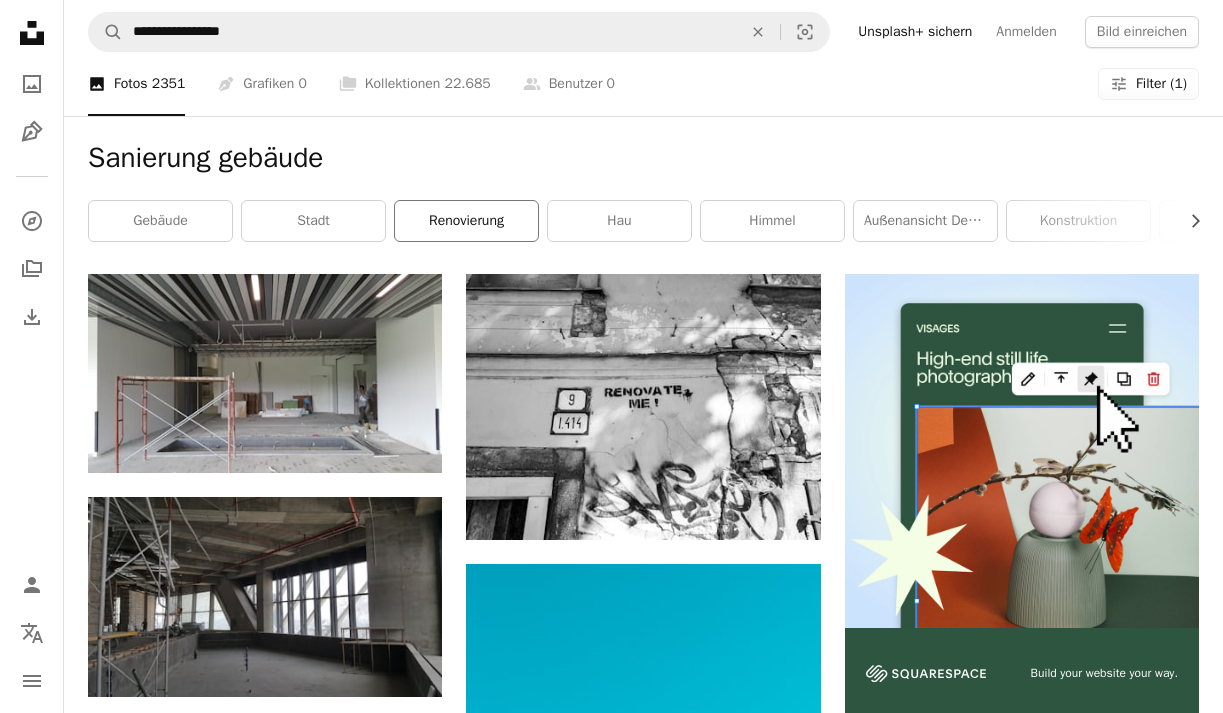 click on "Renovierung" at bounding box center [466, 221] 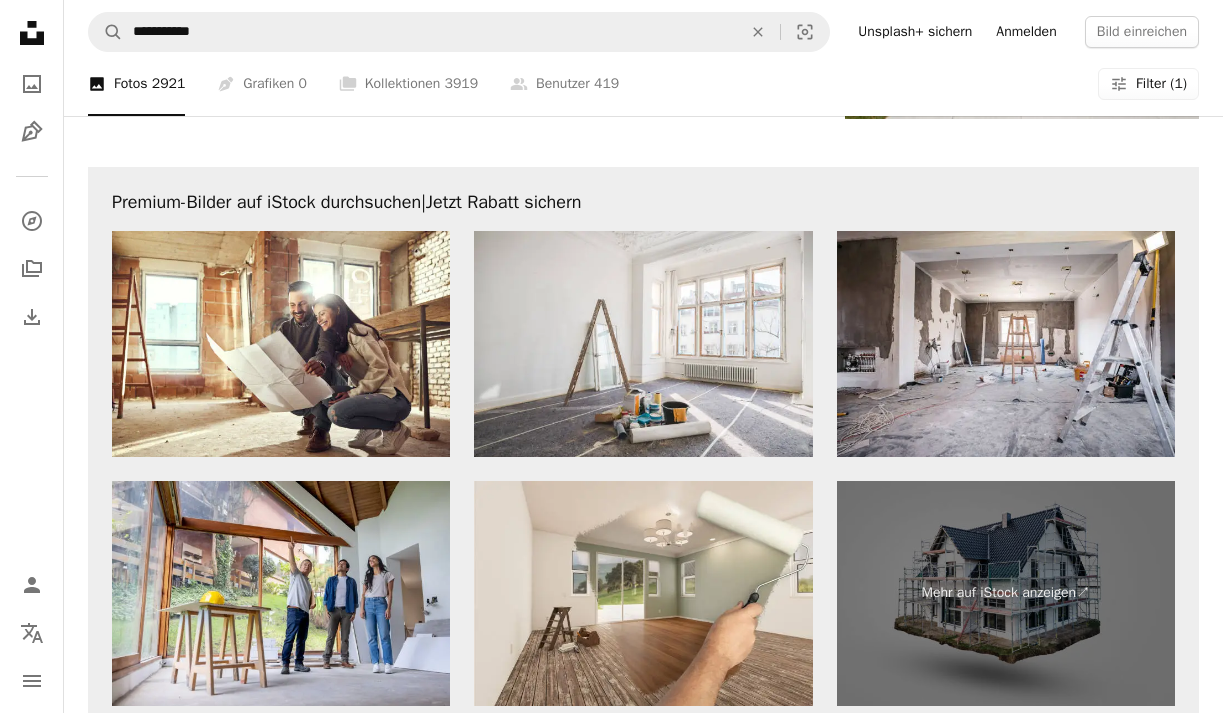 scroll, scrollTop: 3270, scrollLeft: 0, axis: vertical 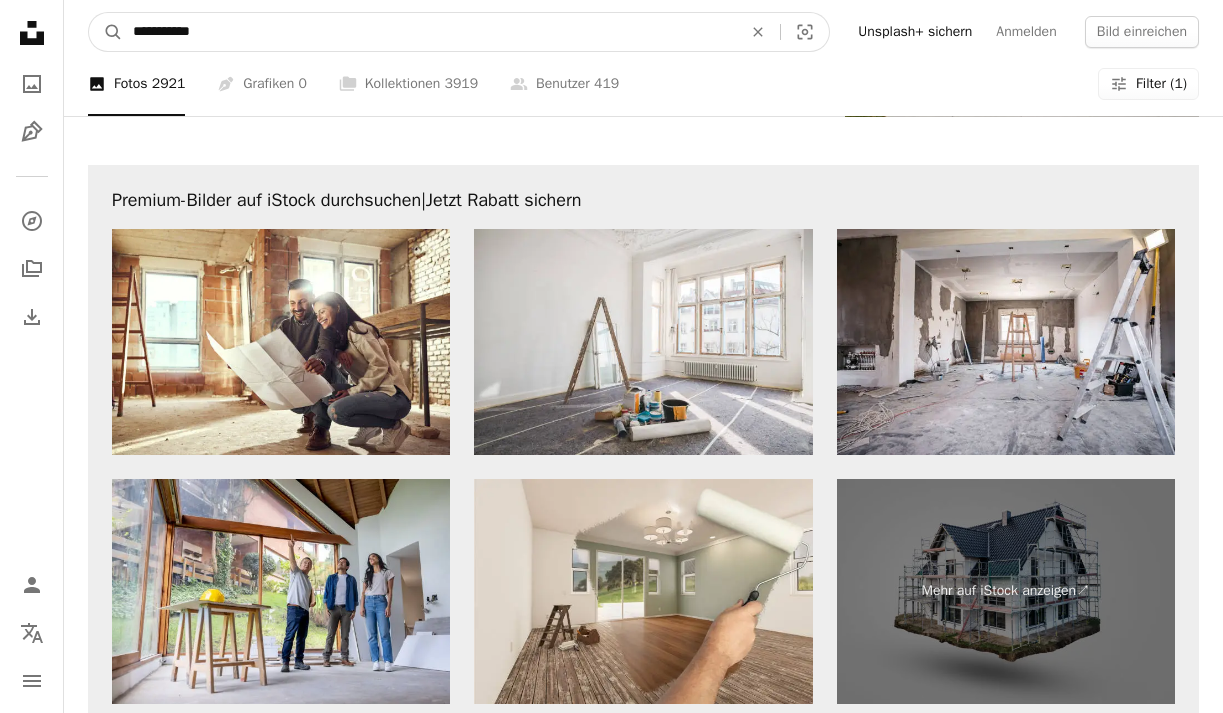 click on "**********" at bounding box center (429, 32) 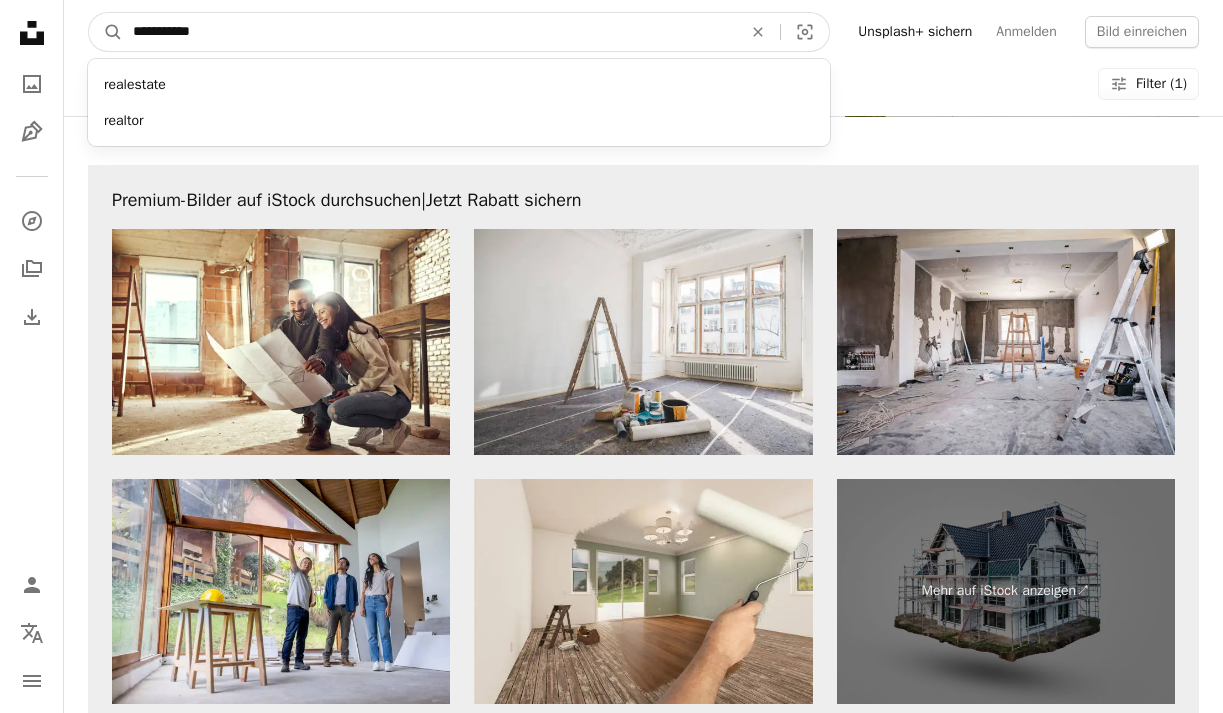type on "**********" 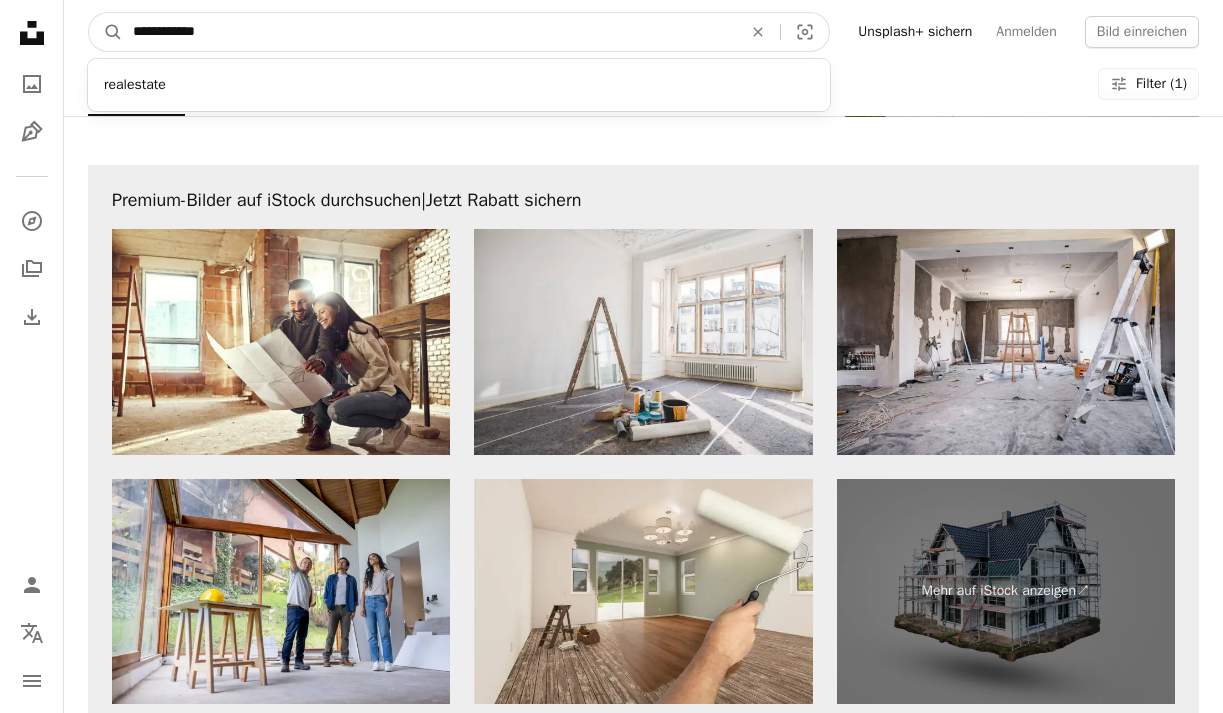 click on "A magnifying glass" at bounding box center [106, 32] 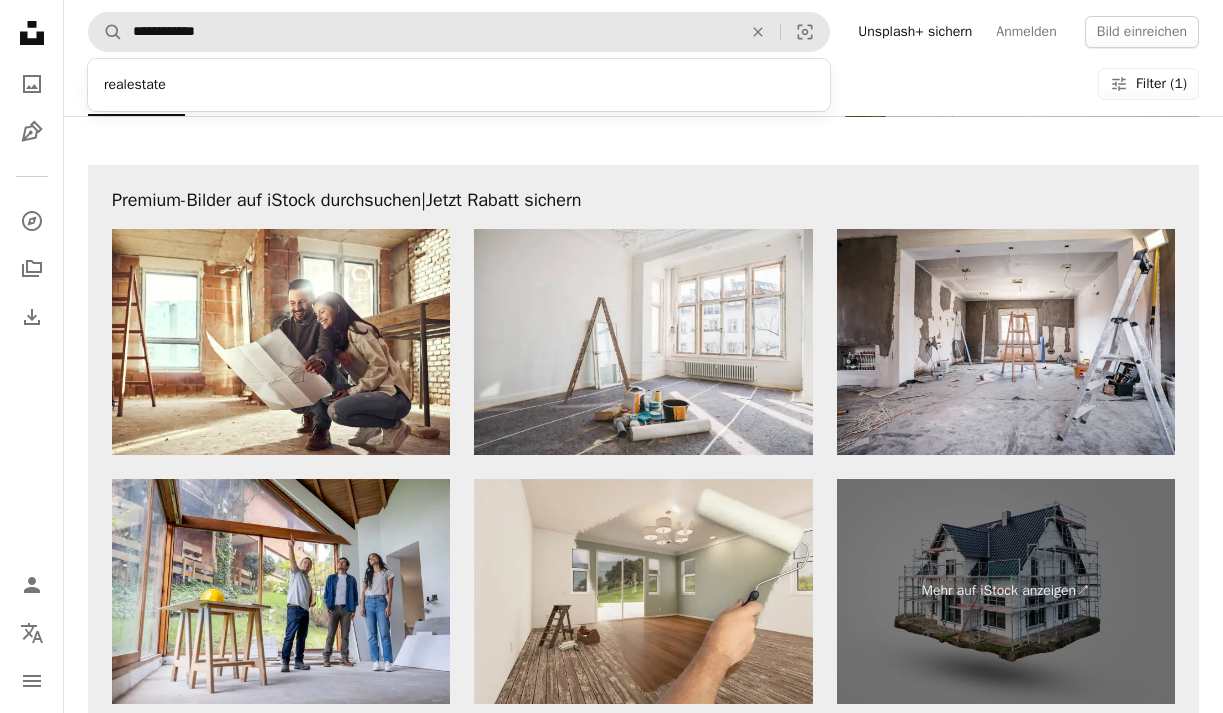 scroll, scrollTop: 0, scrollLeft: 0, axis: both 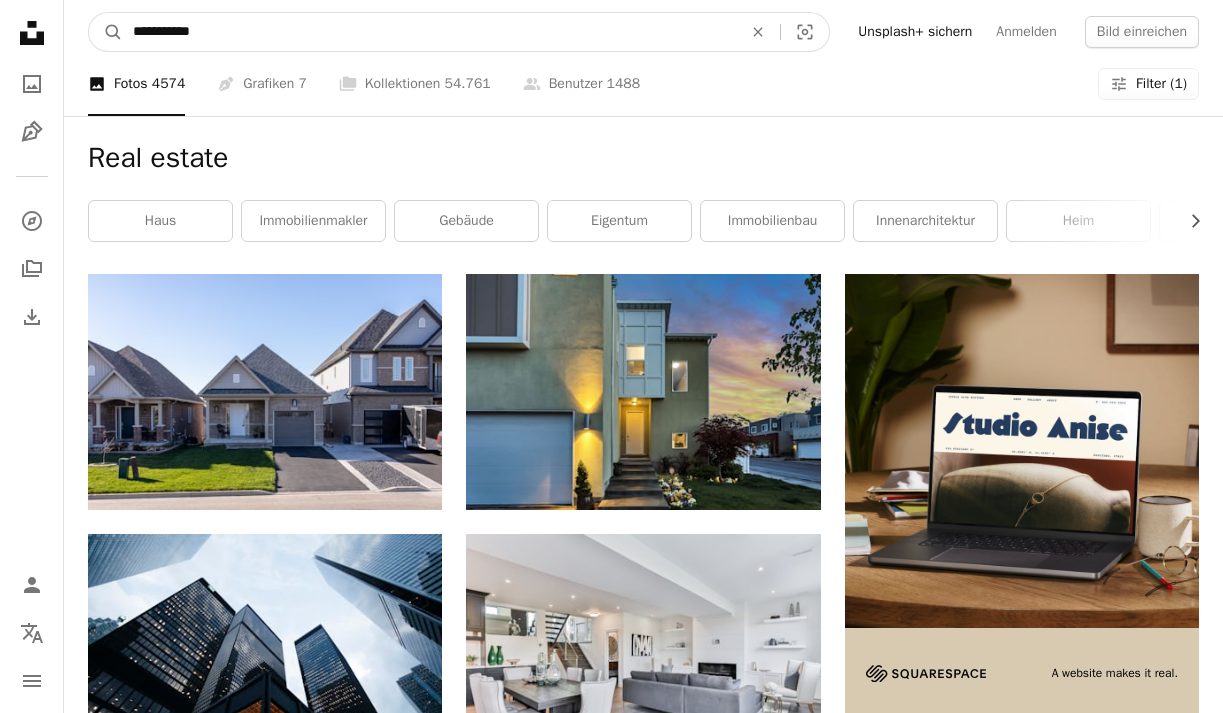 click on "**********" at bounding box center [429, 32] 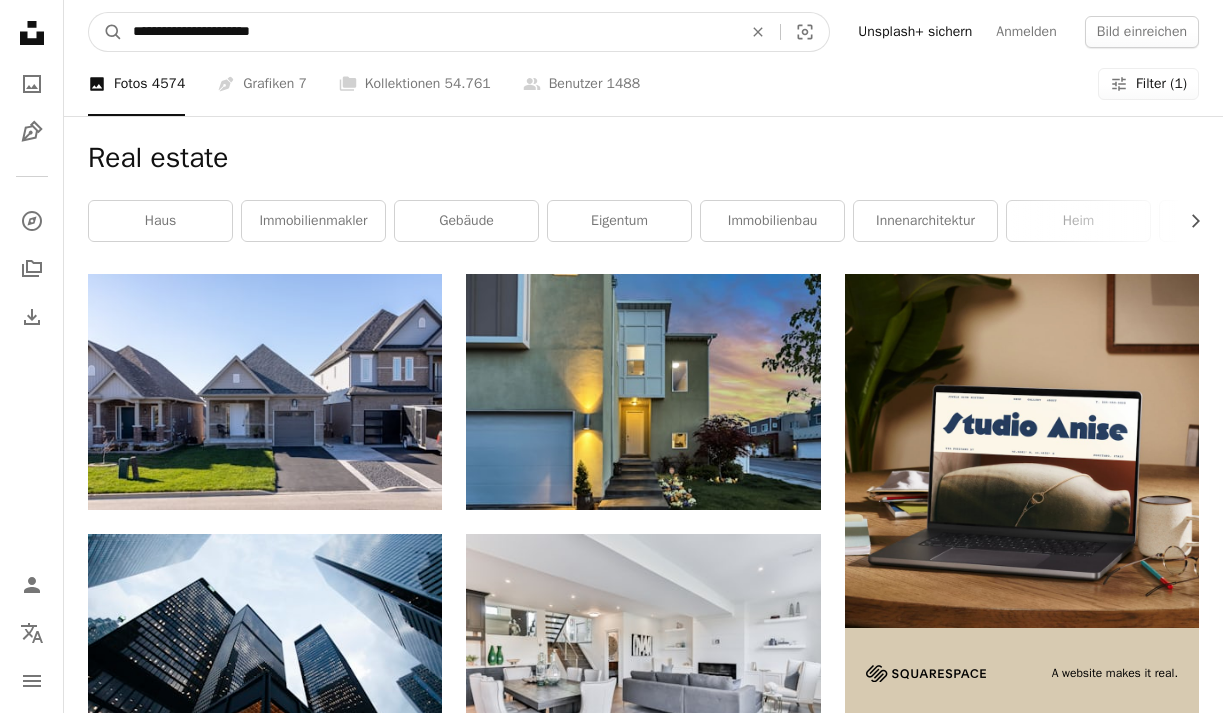 type on "**********" 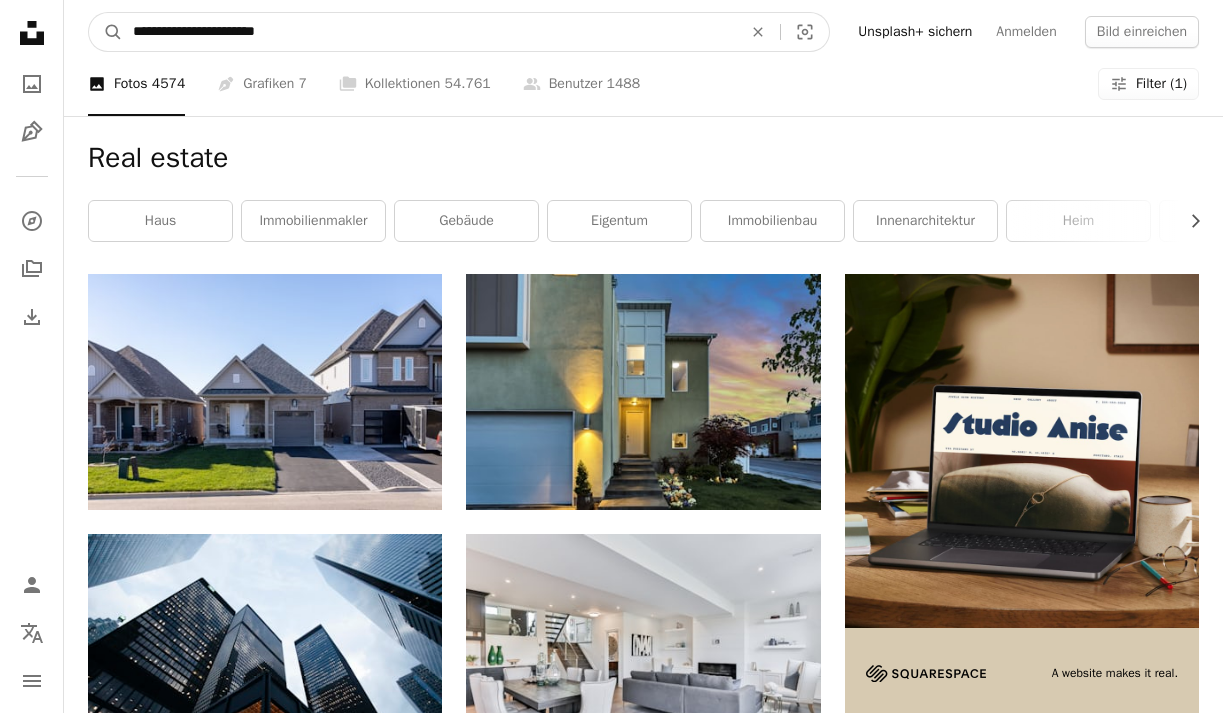 click on "A magnifying glass" at bounding box center (106, 32) 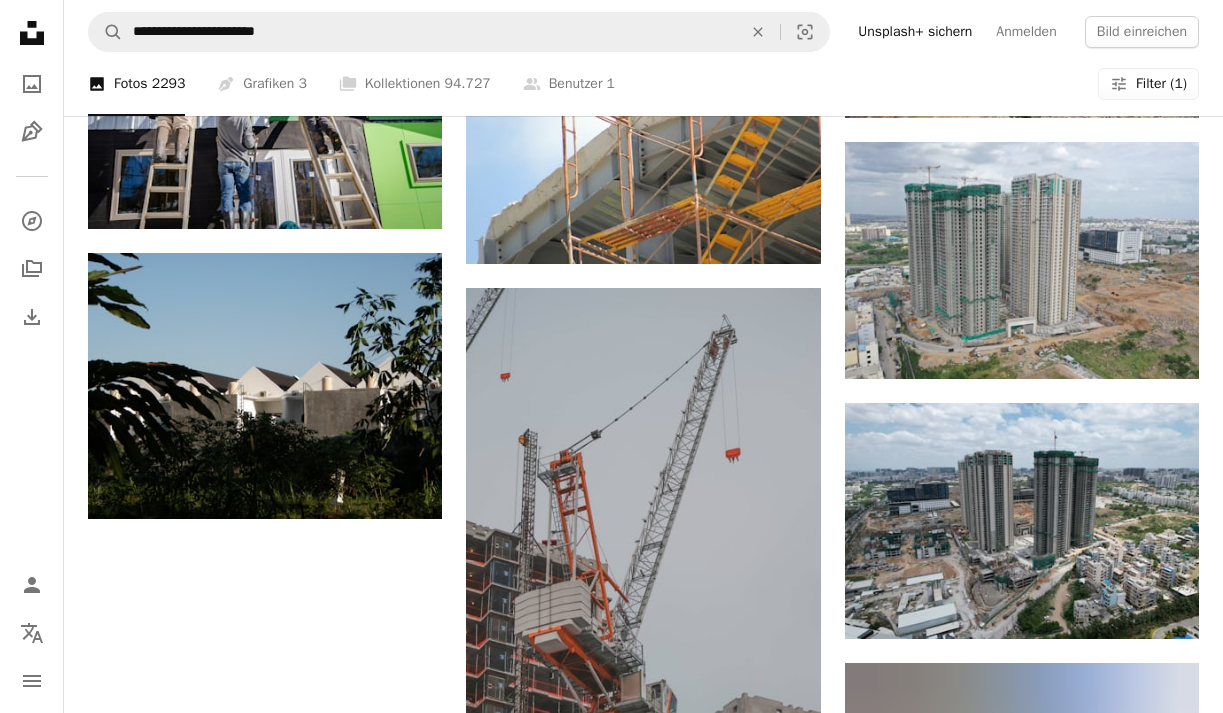 scroll, scrollTop: 1550, scrollLeft: 0, axis: vertical 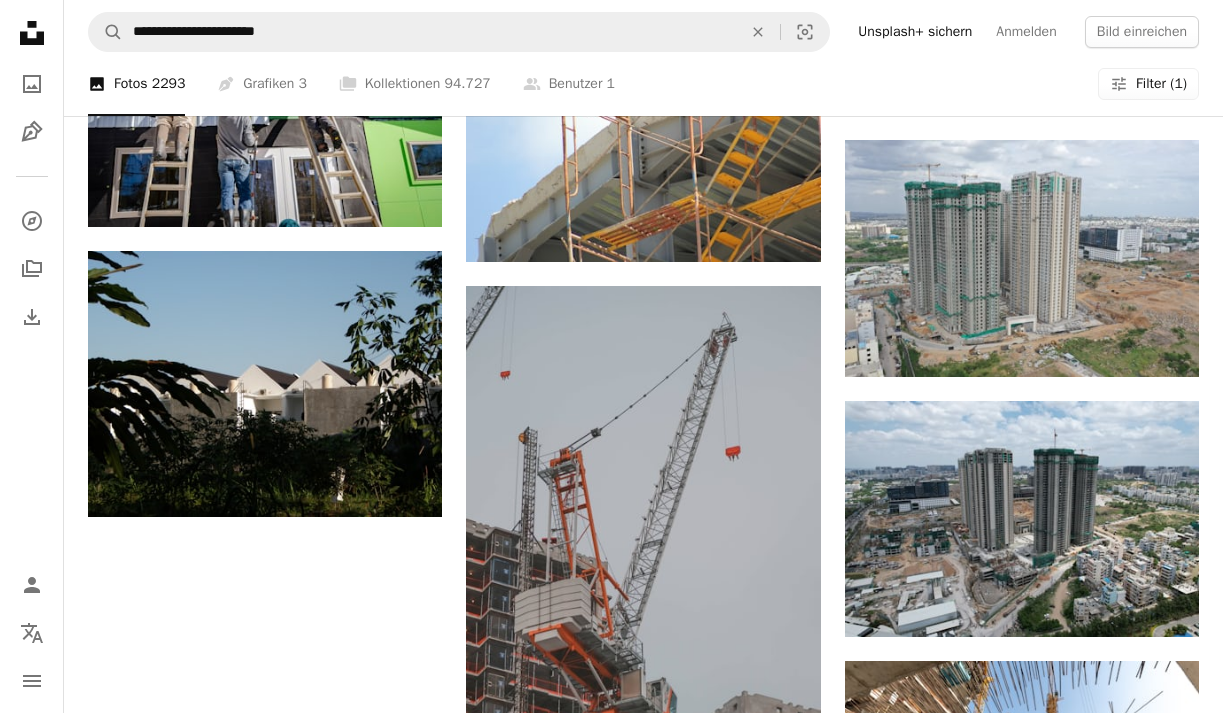 click on "Filter (1)" at bounding box center (1161, 84) 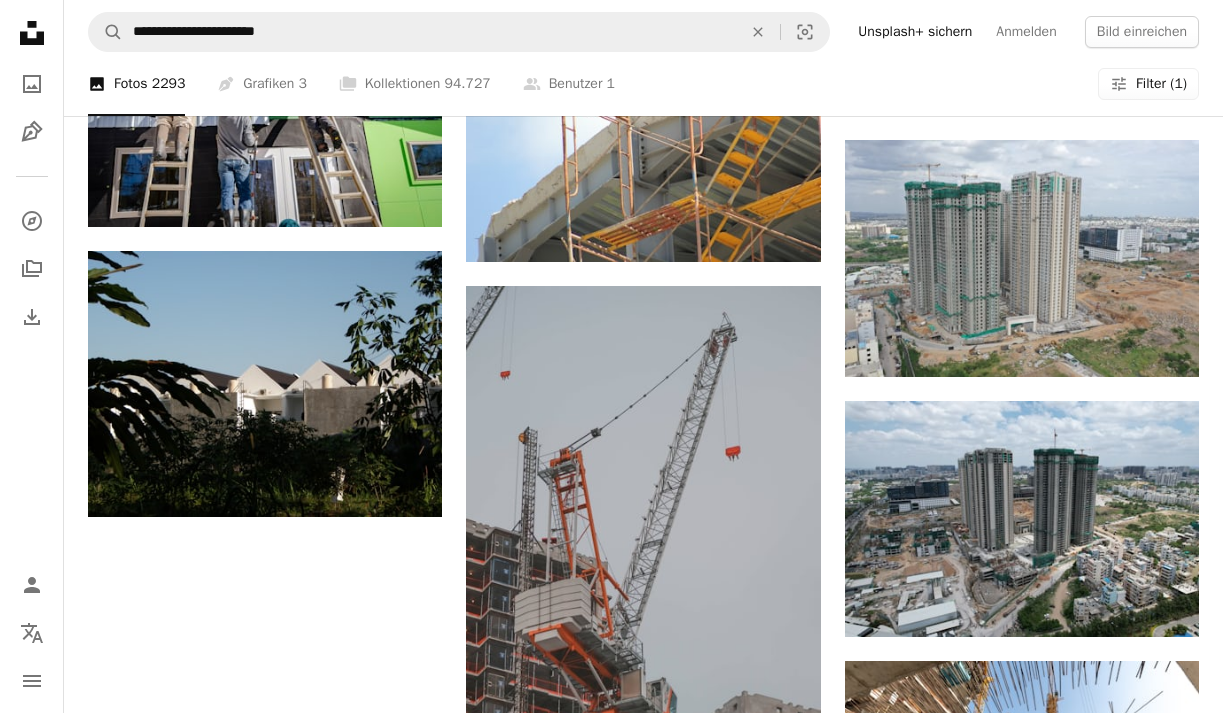 scroll, scrollTop: 81, scrollLeft: 0, axis: vertical 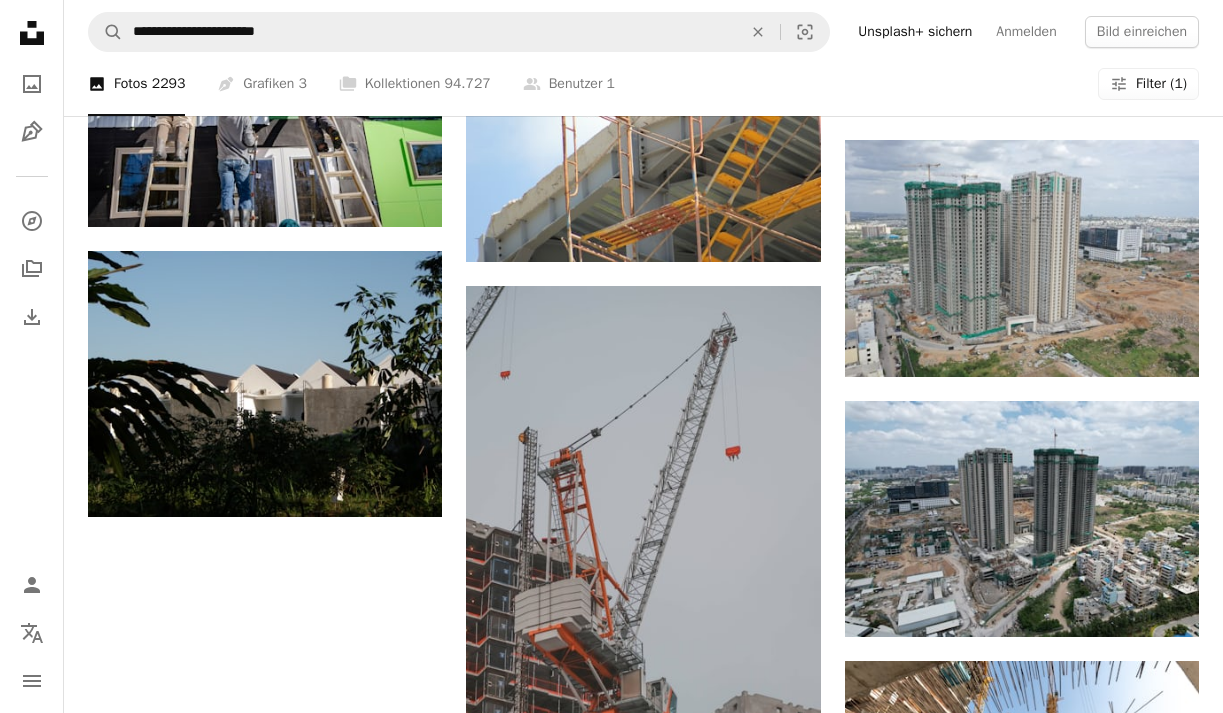 click on "Schließen" at bounding box center (872, 2499) 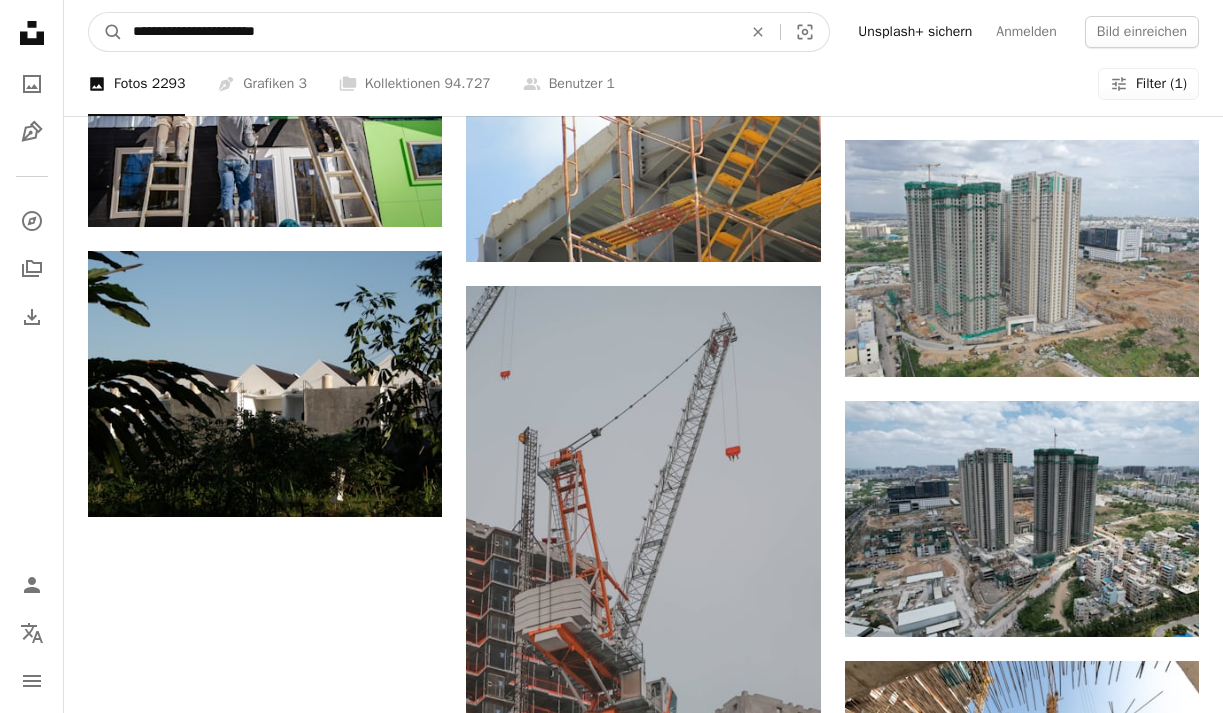 click on "**********" at bounding box center [429, 32] 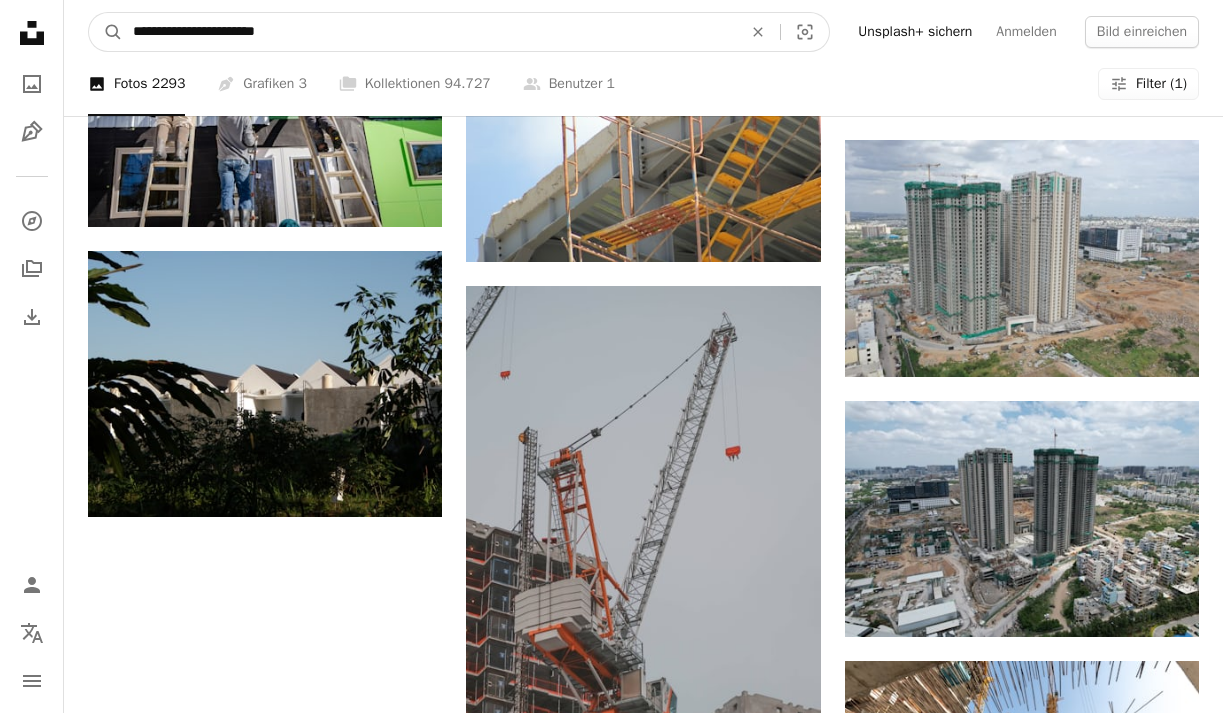 type on "**********" 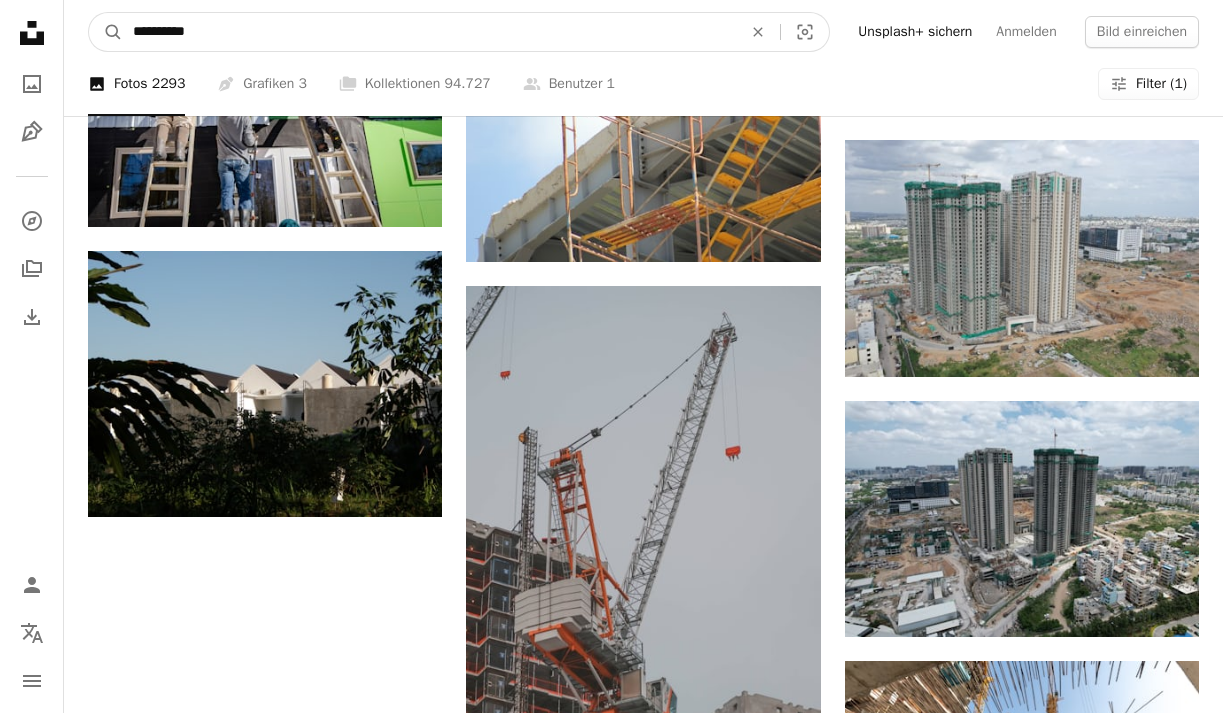 type on "**********" 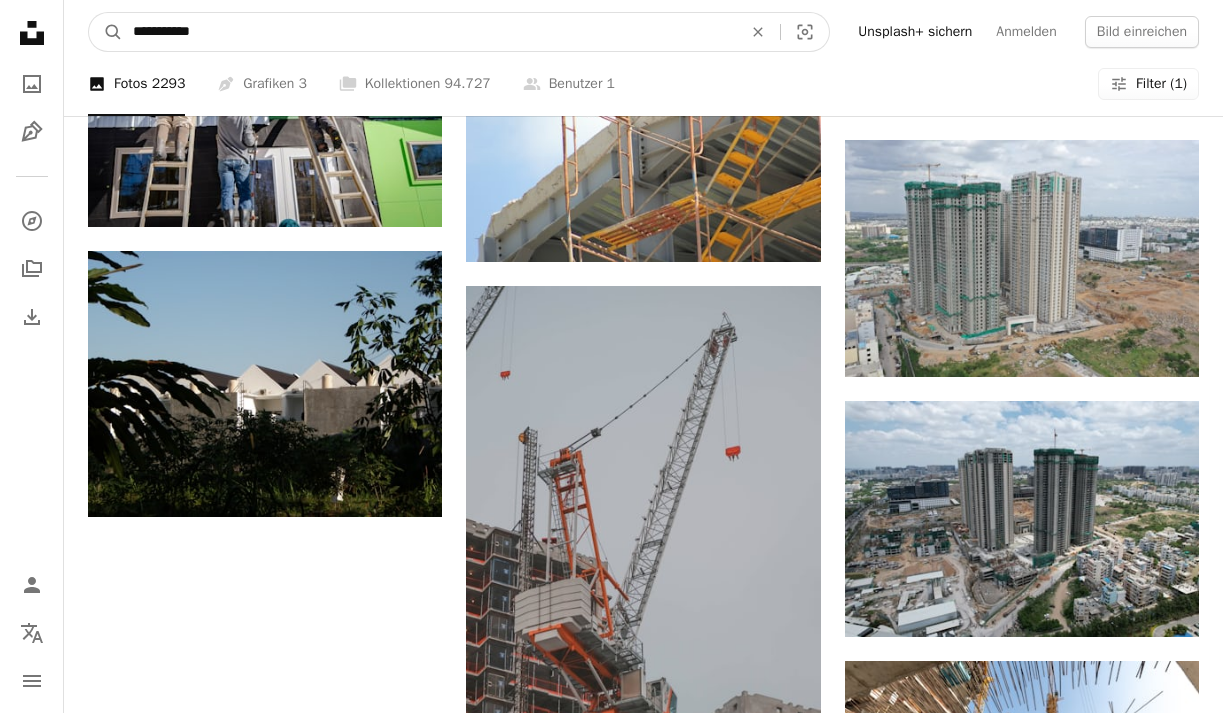 click on "A magnifying glass" at bounding box center [106, 32] 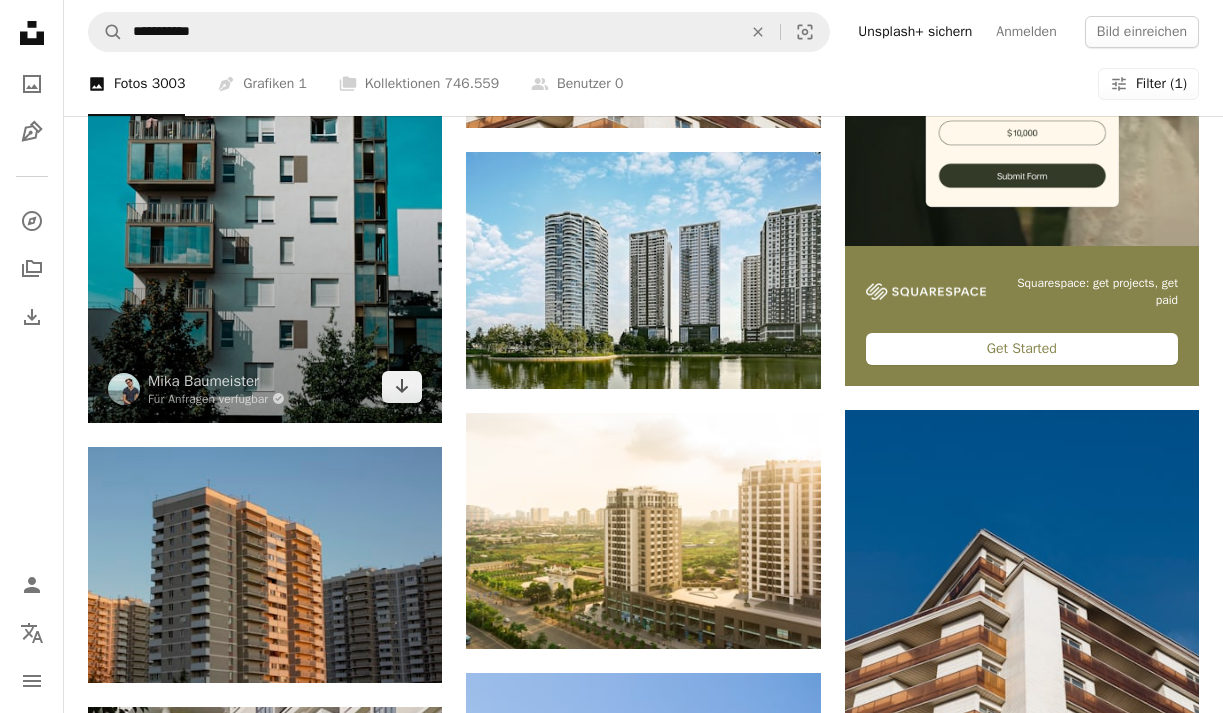 scroll, scrollTop: 0, scrollLeft: 0, axis: both 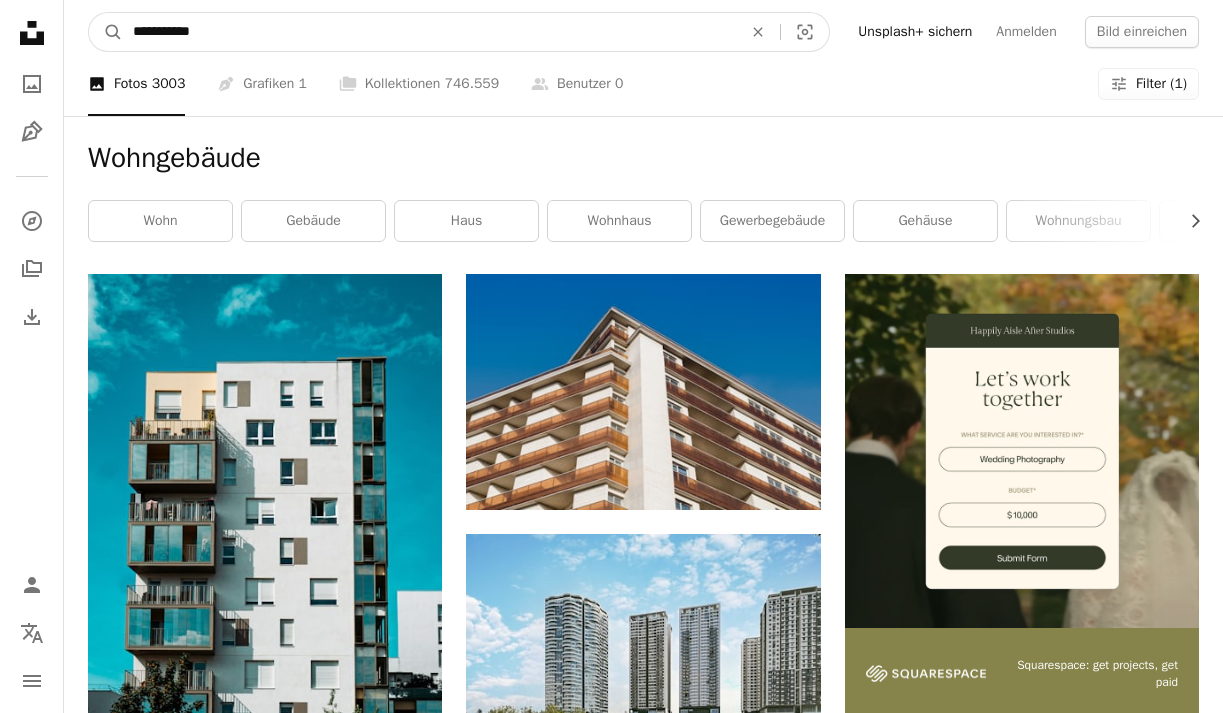 click on "**********" at bounding box center (429, 32) 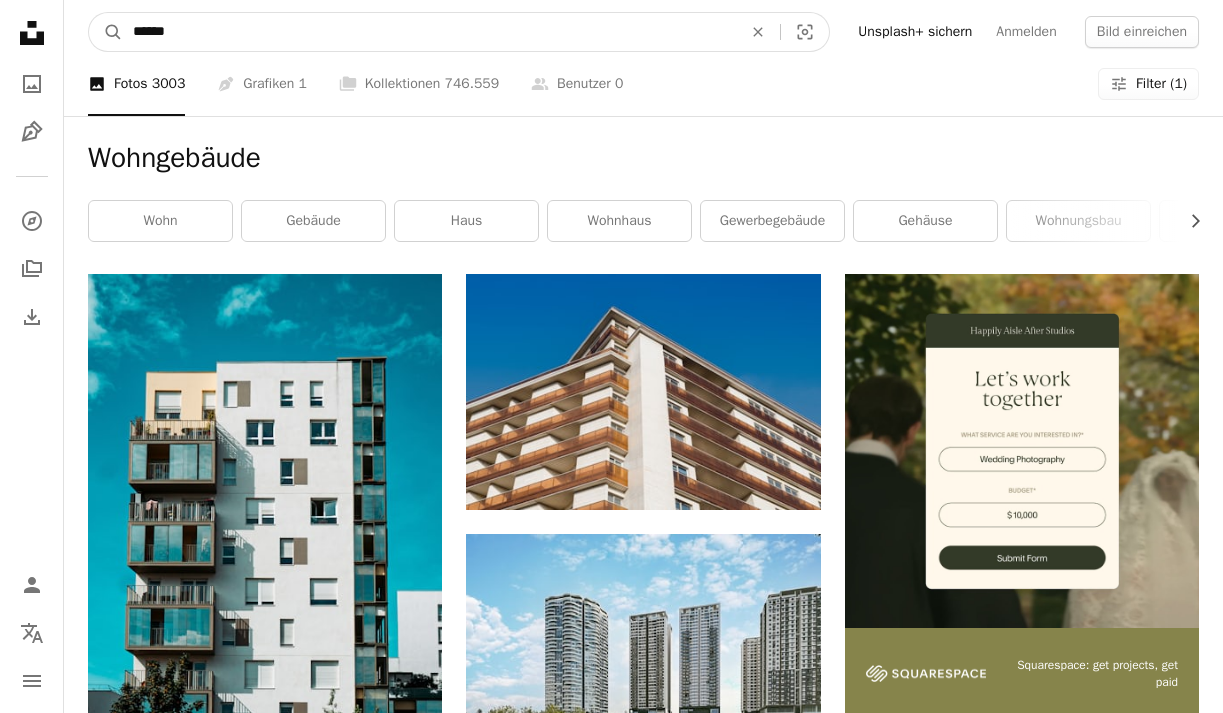 type on "******" 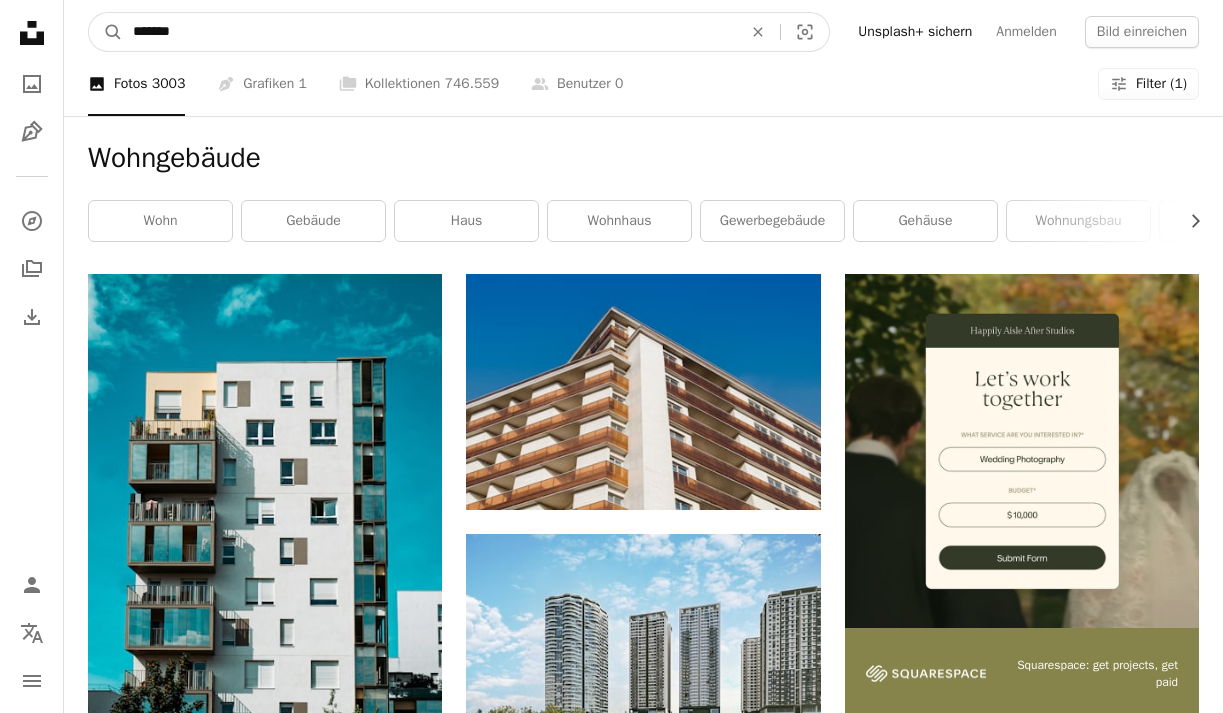 click on "A magnifying glass" at bounding box center [106, 32] 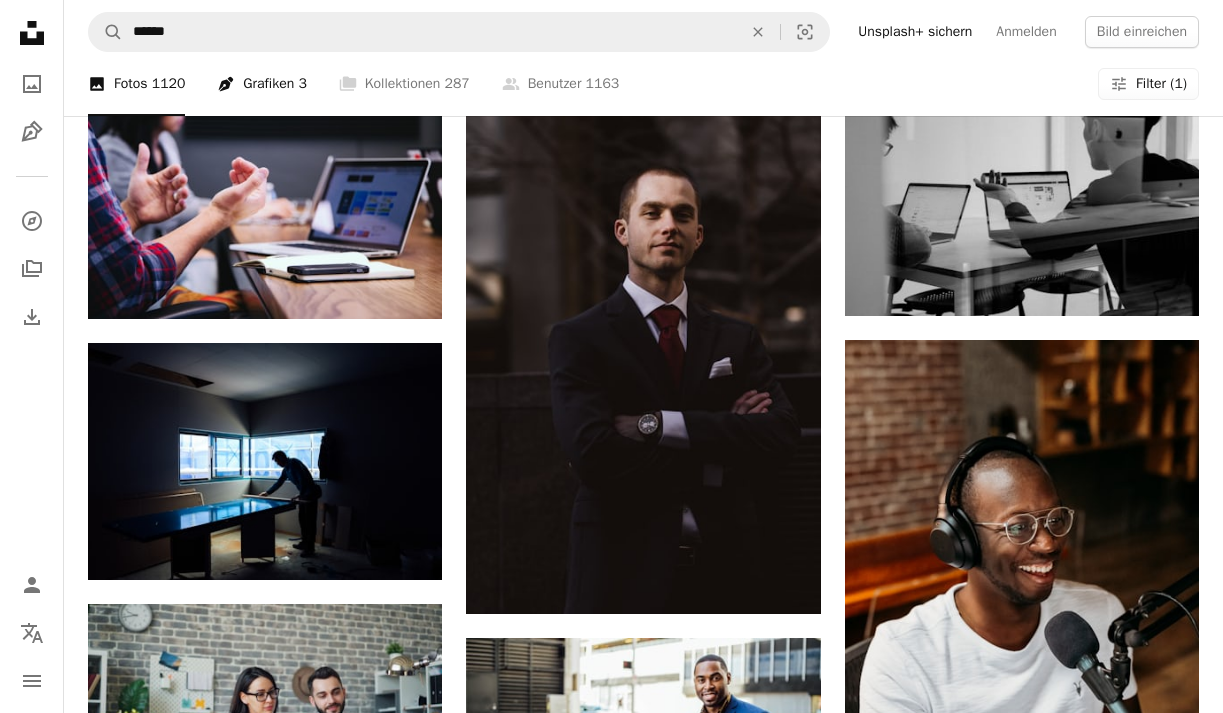 scroll, scrollTop: 714, scrollLeft: 0, axis: vertical 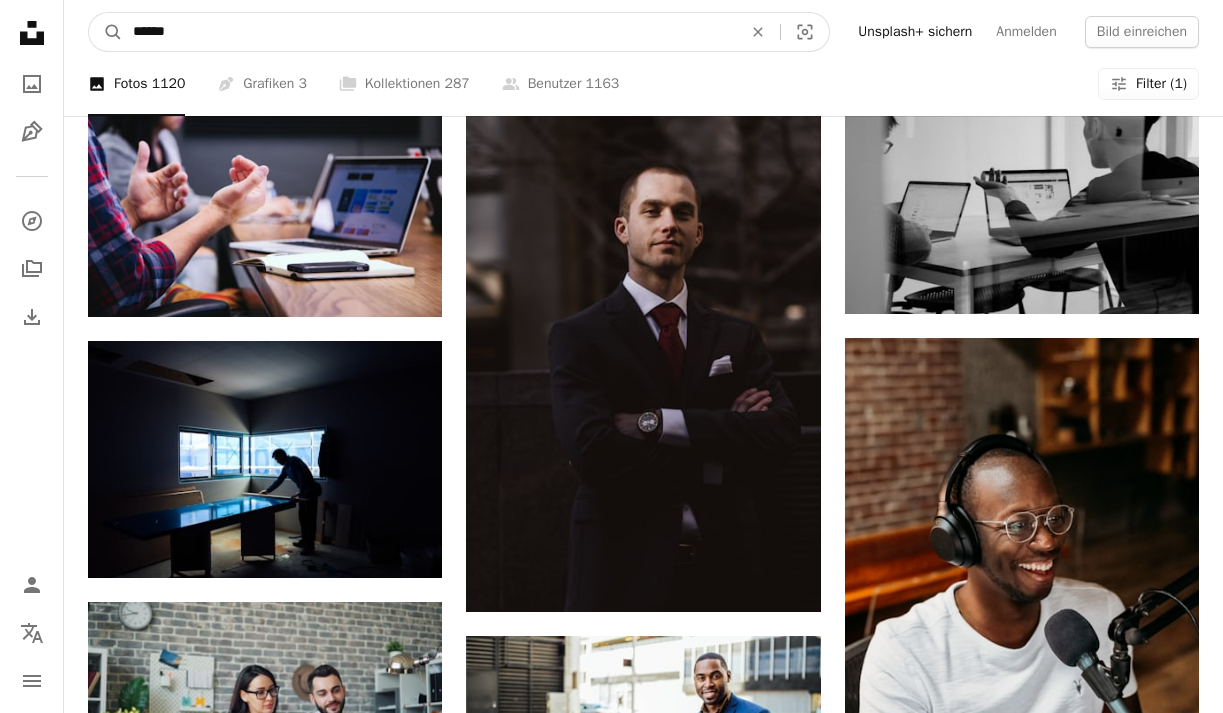 click on "******" at bounding box center [429, 32] 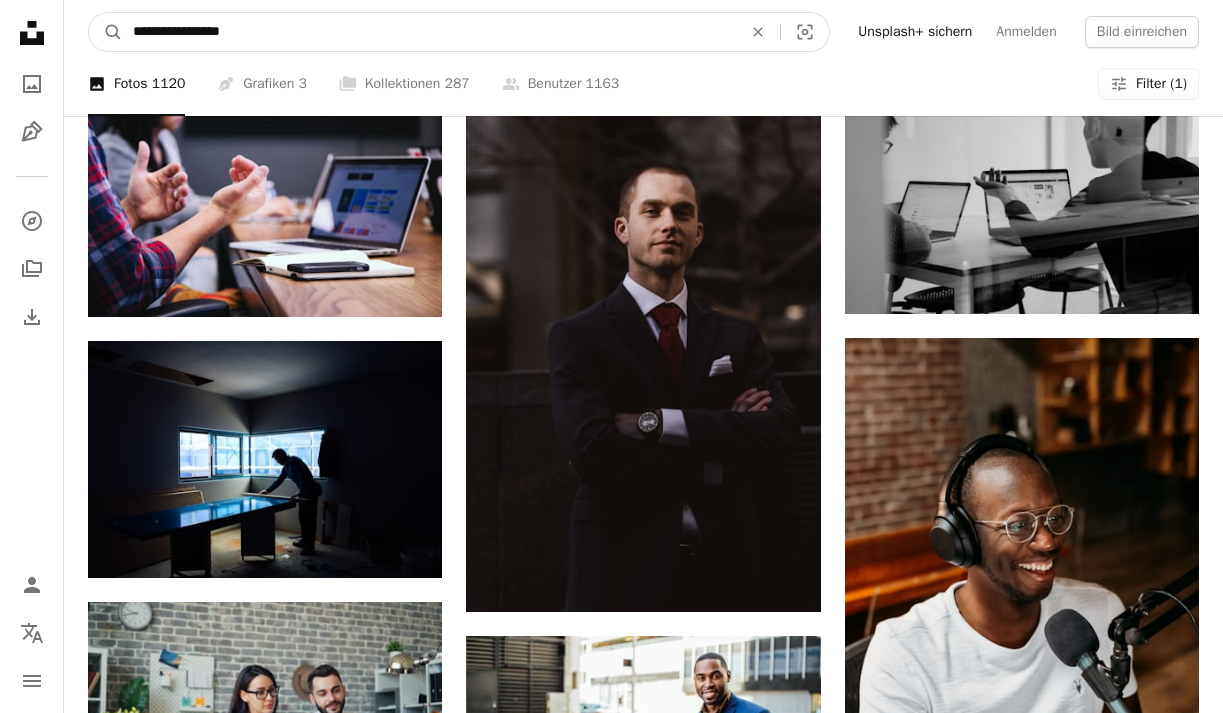 type on "**********" 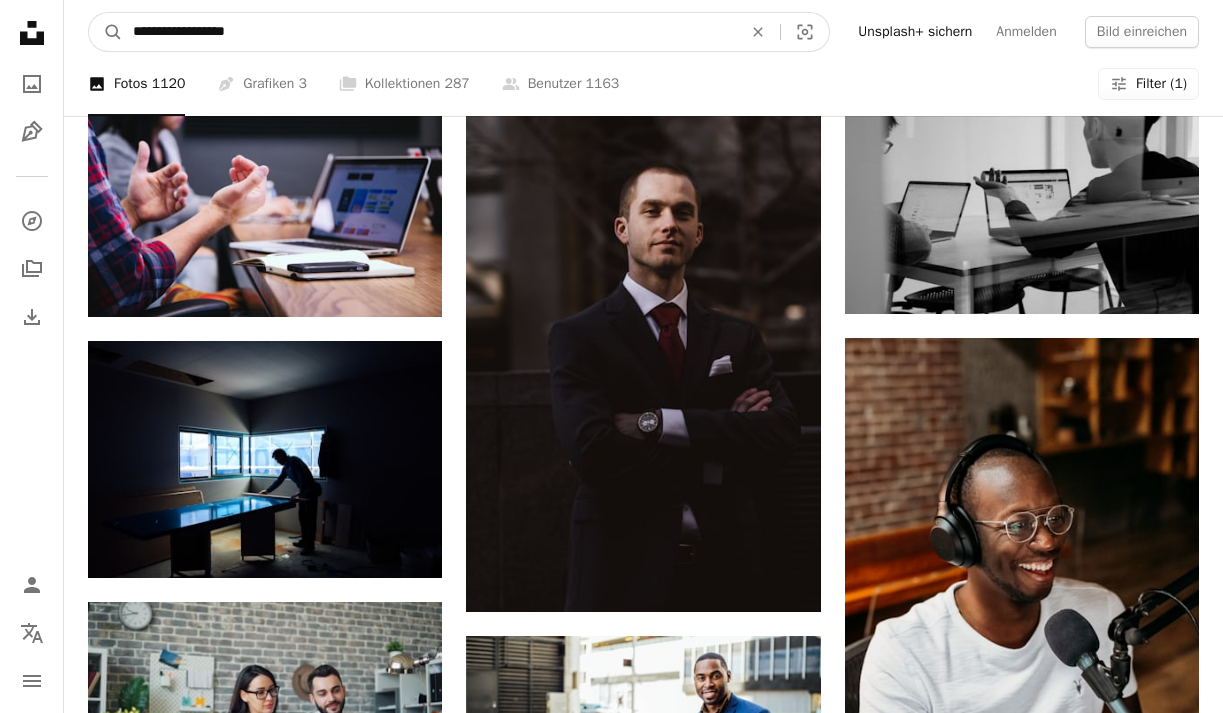 click on "A magnifying glass" at bounding box center (106, 32) 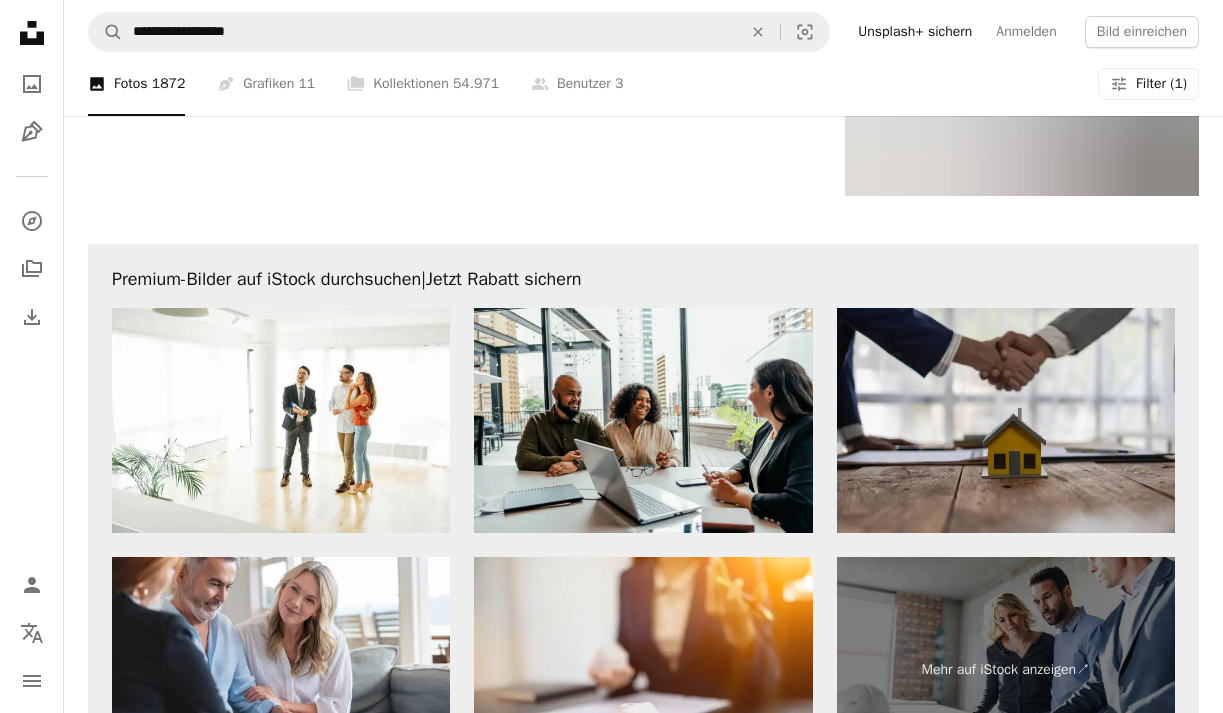 scroll, scrollTop: 3586, scrollLeft: 0, axis: vertical 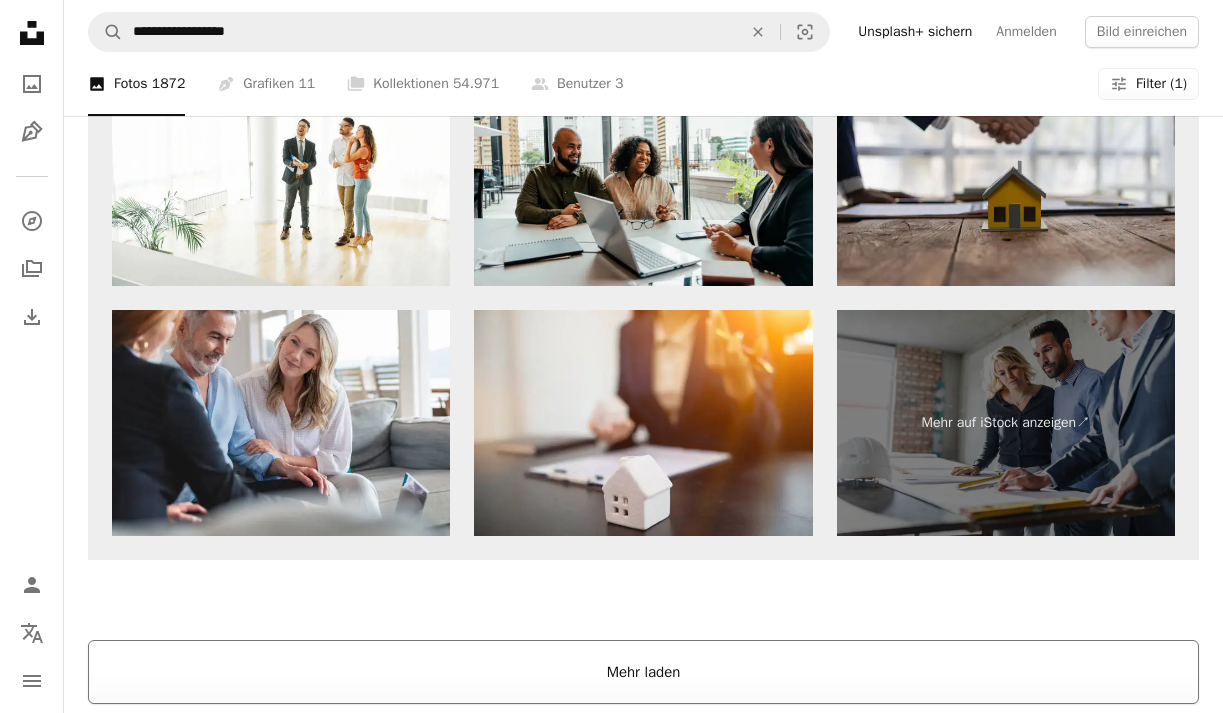 click on "Mehr laden" at bounding box center [643, 672] 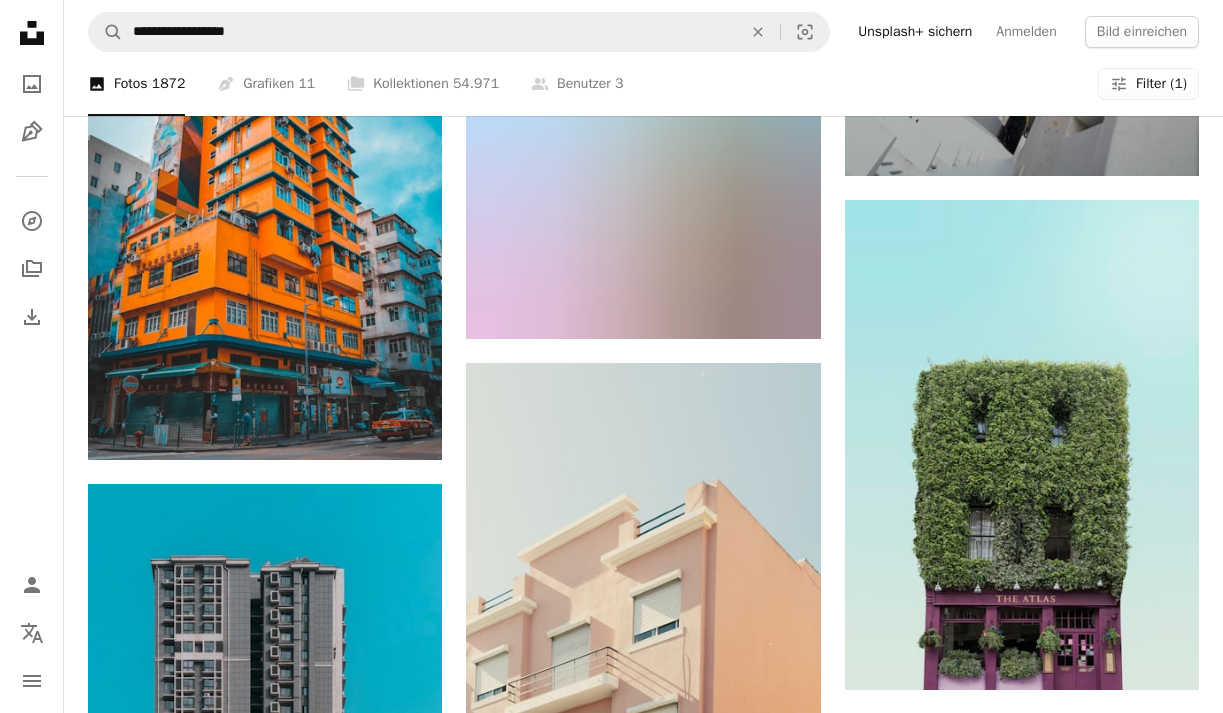scroll, scrollTop: 4865, scrollLeft: 0, axis: vertical 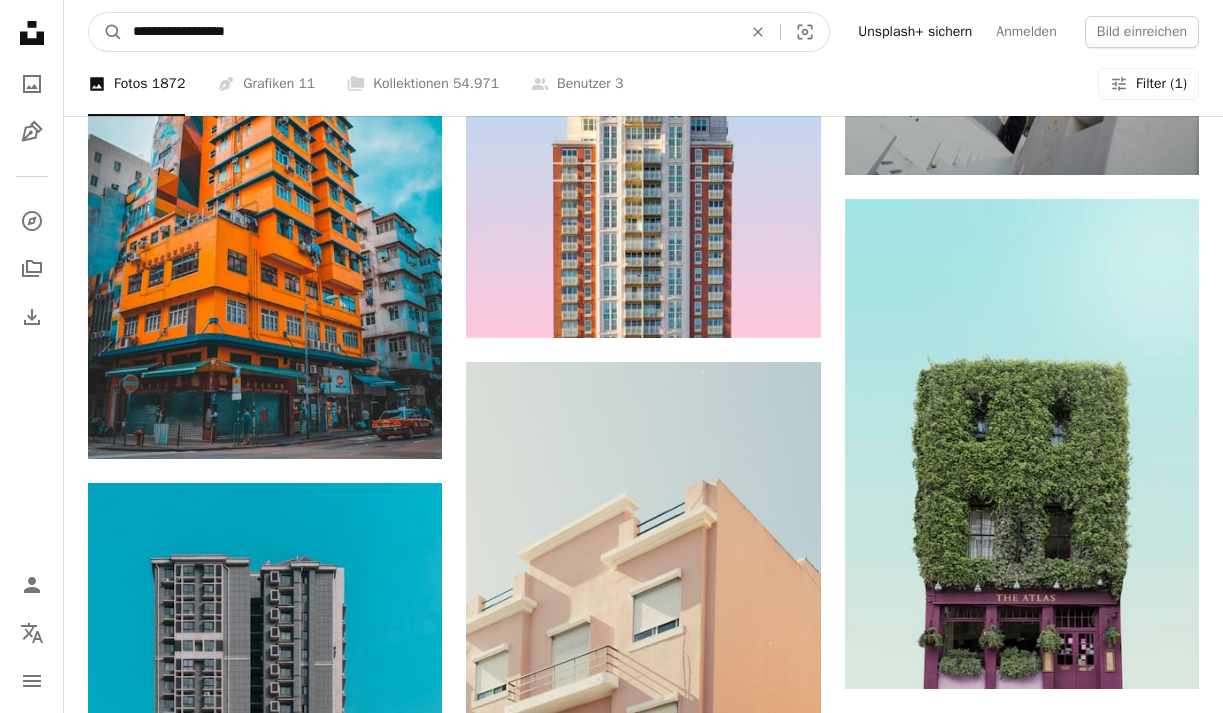 click on "**********" at bounding box center [429, 32] 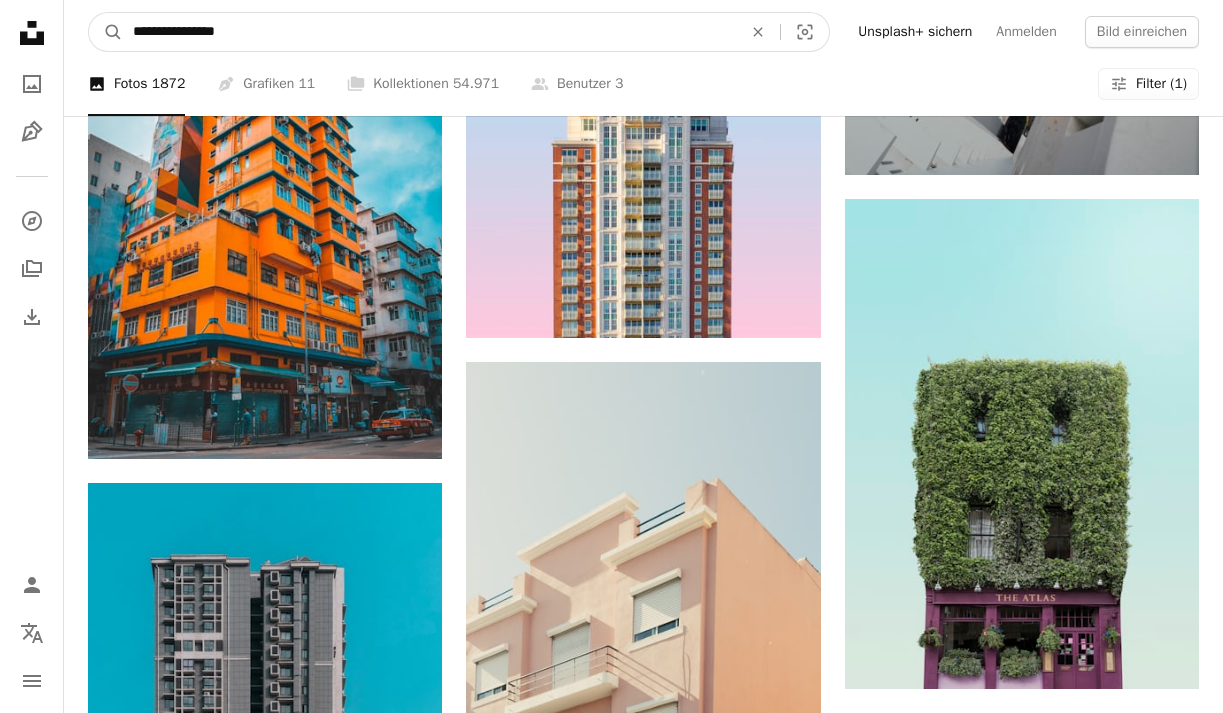 type on "**********" 